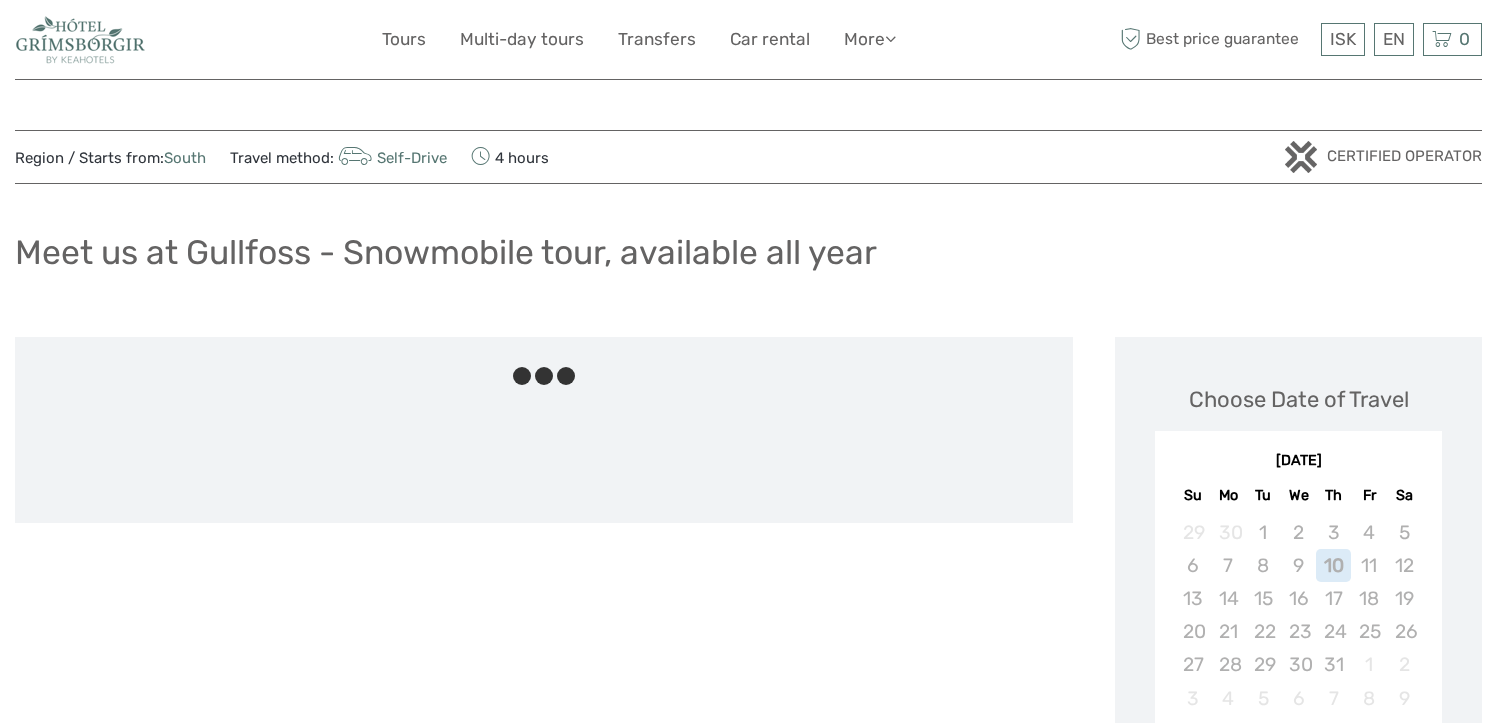 scroll, scrollTop: 0, scrollLeft: 0, axis: both 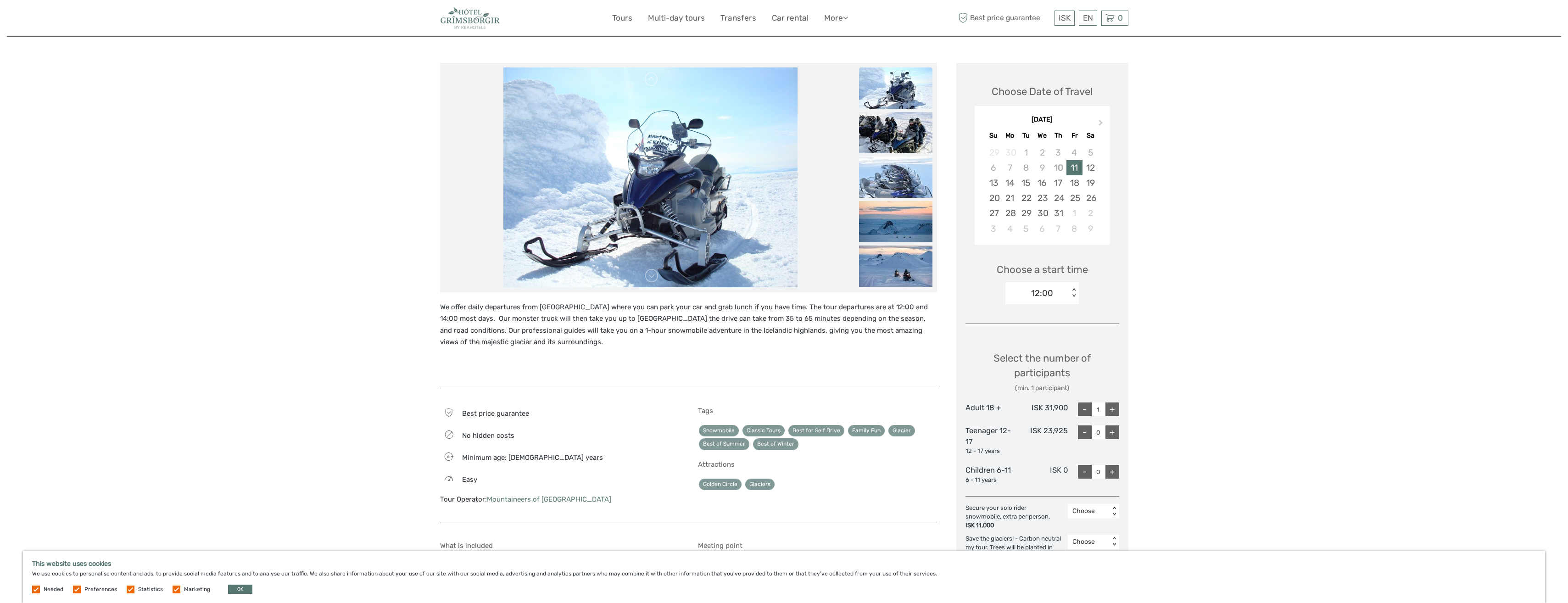 click on "< >" at bounding box center [1114, 511] 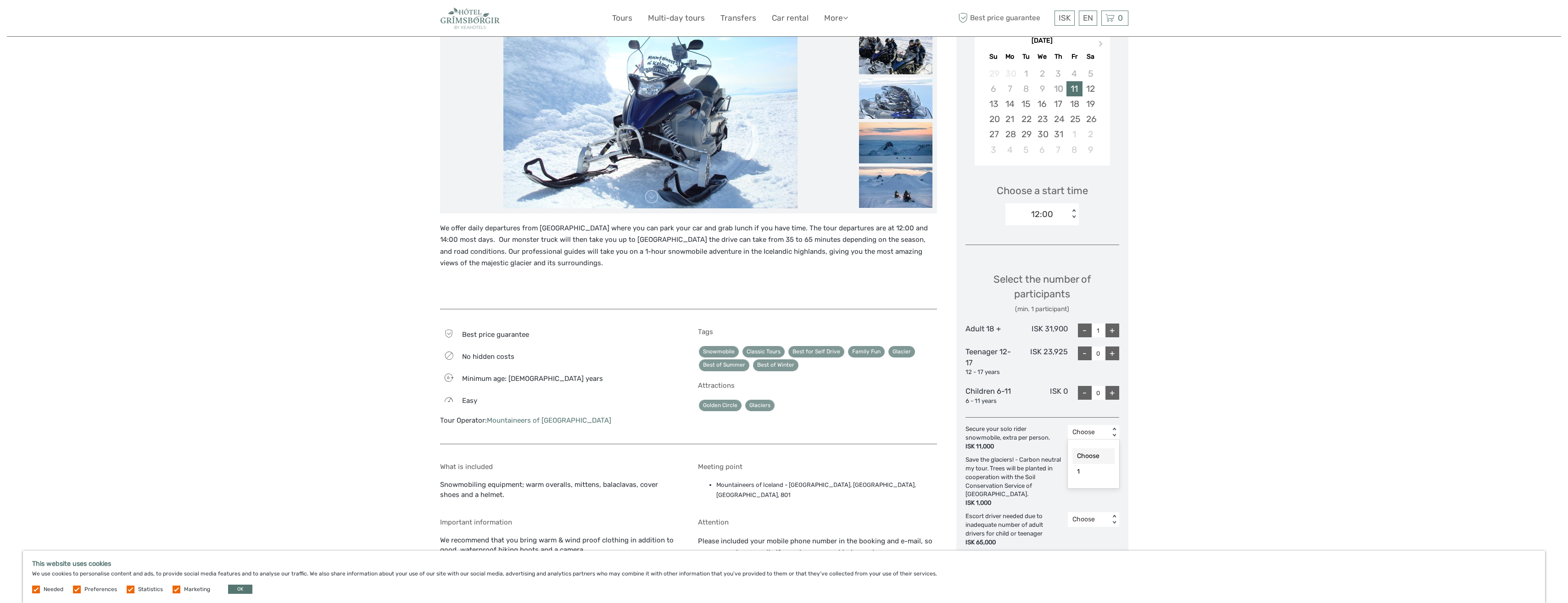 scroll, scrollTop: 184, scrollLeft: 0, axis: vertical 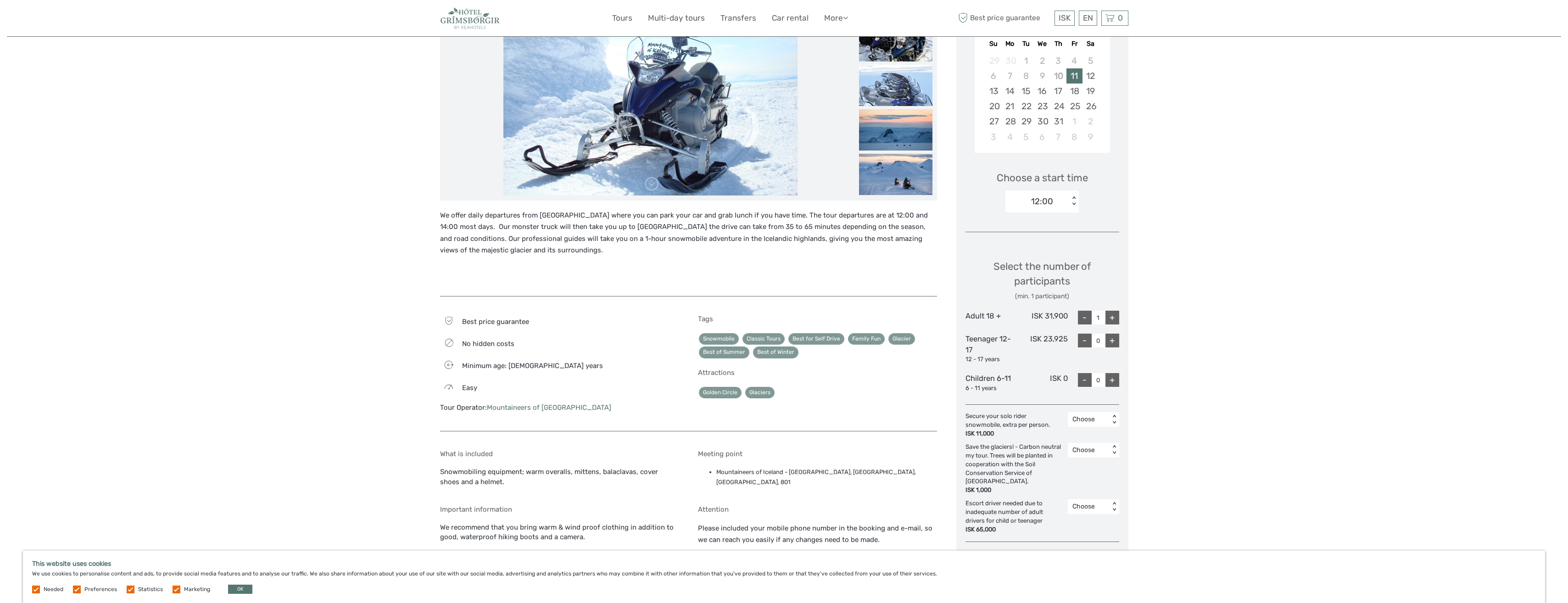 click on "Region / Starts from:
South
Travel method:
Self-Drive
4 hours
Certified Operator
Meet us at Gullfoss - Snowmobile tour, available all year" at bounding box center (784, 389) 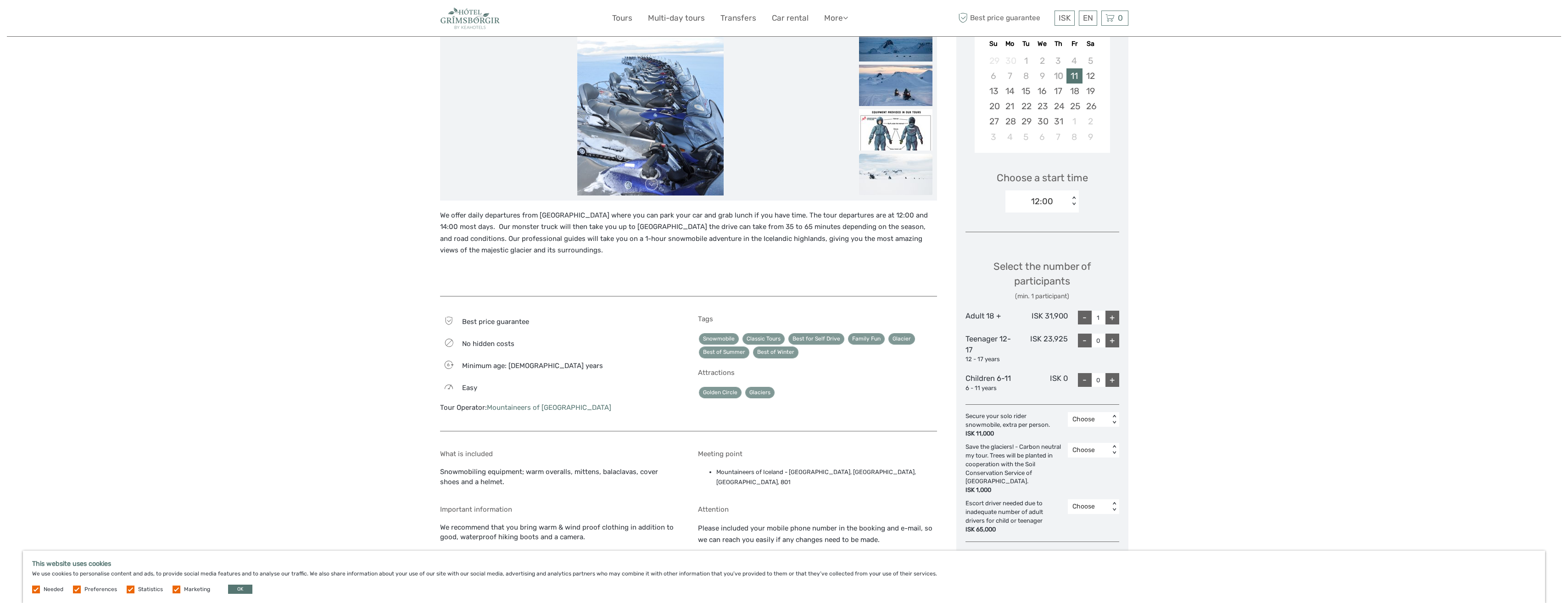 click at bounding box center (896, 174) 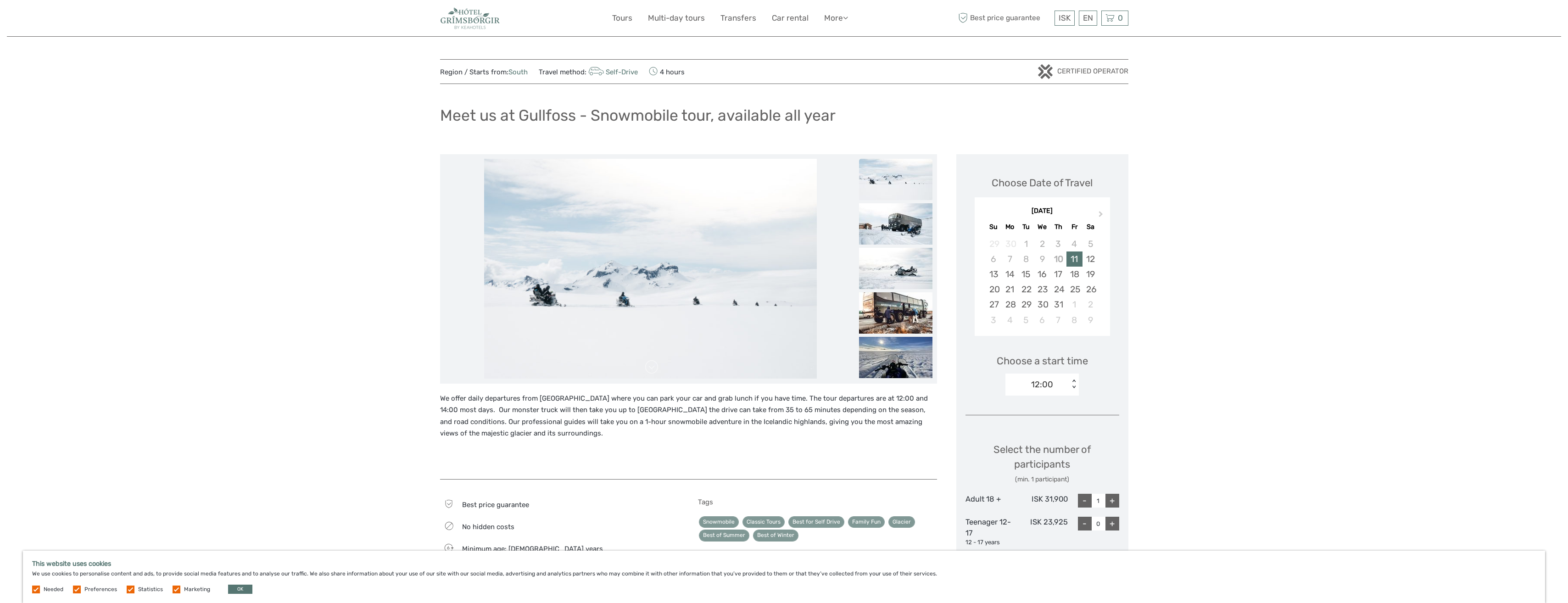scroll, scrollTop: 0, scrollLeft: 0, axis: both 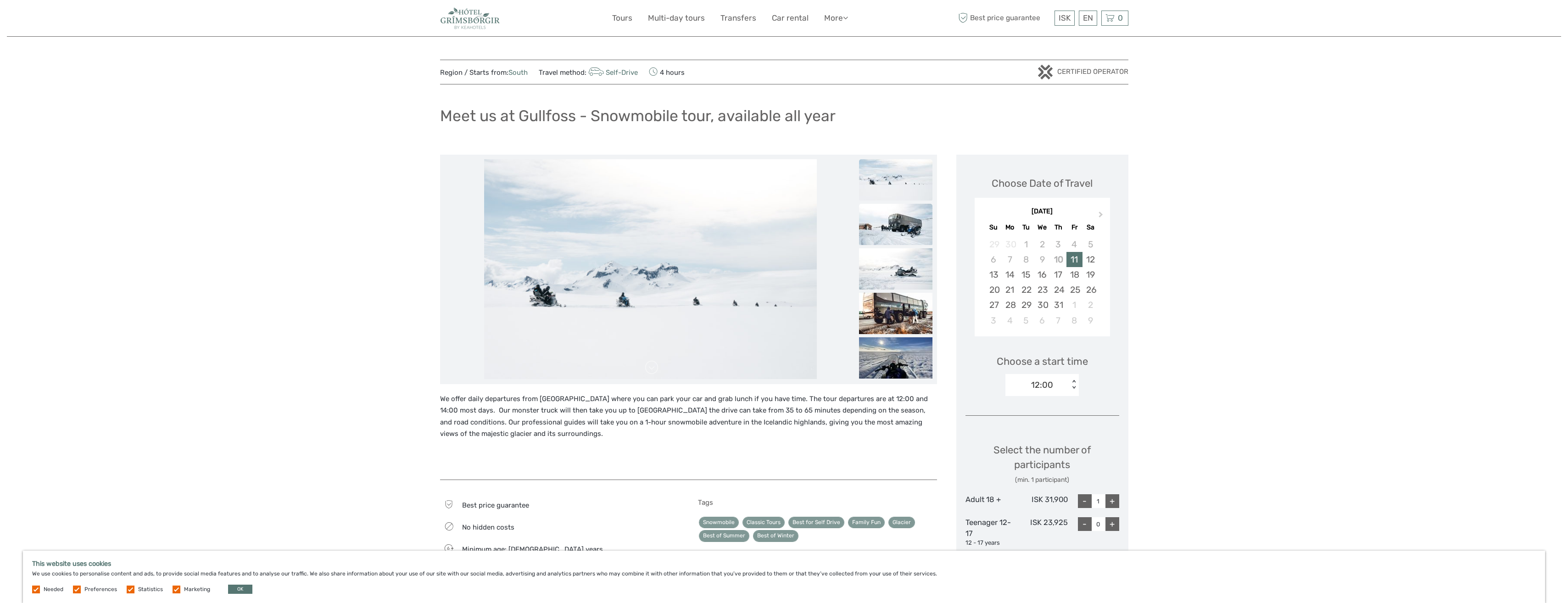 click at bounding box center (896, 224) 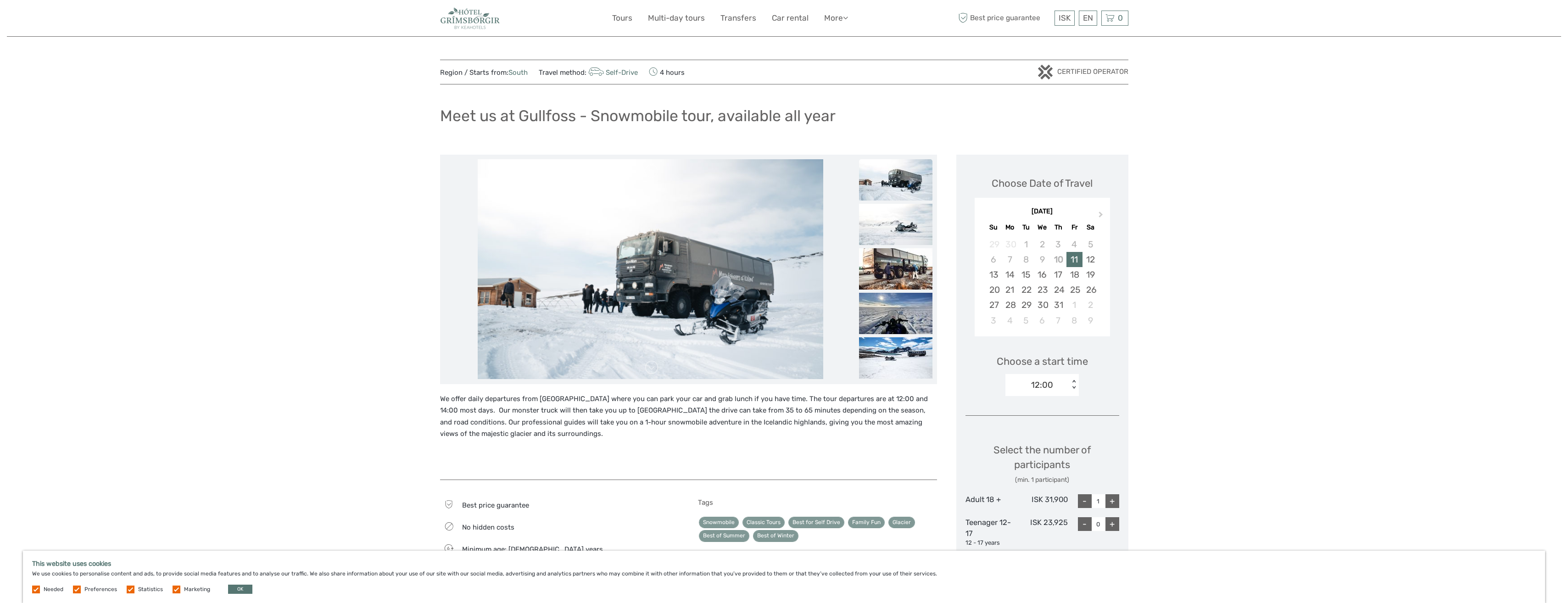 click at bounding box center [896, 224] 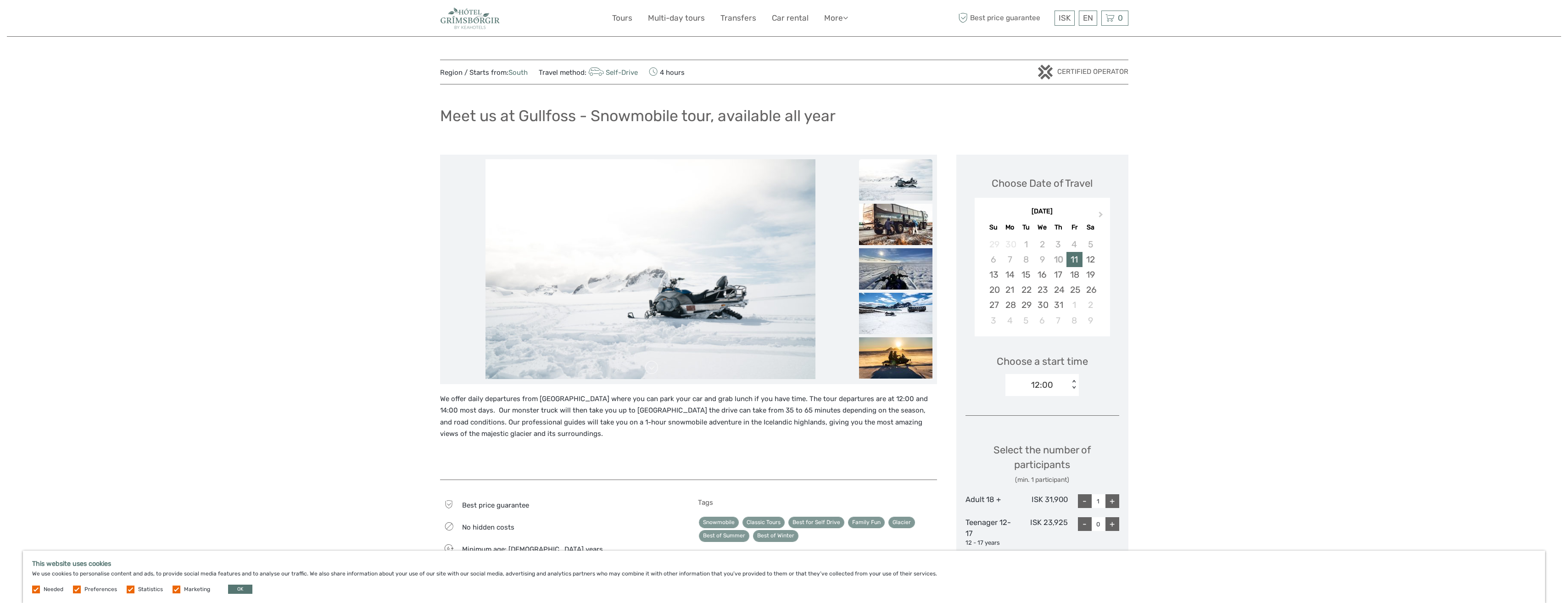 click at bounding box center (896, 224) 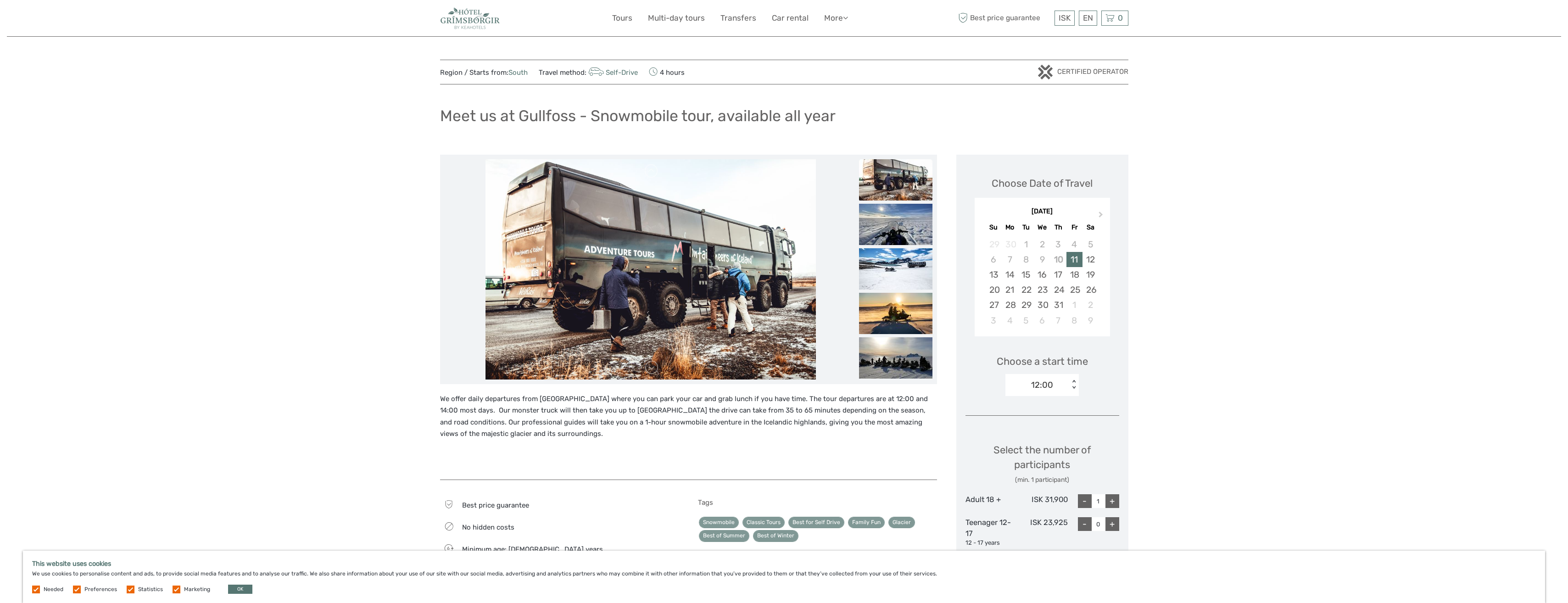 click at bounding box center (896, 224) 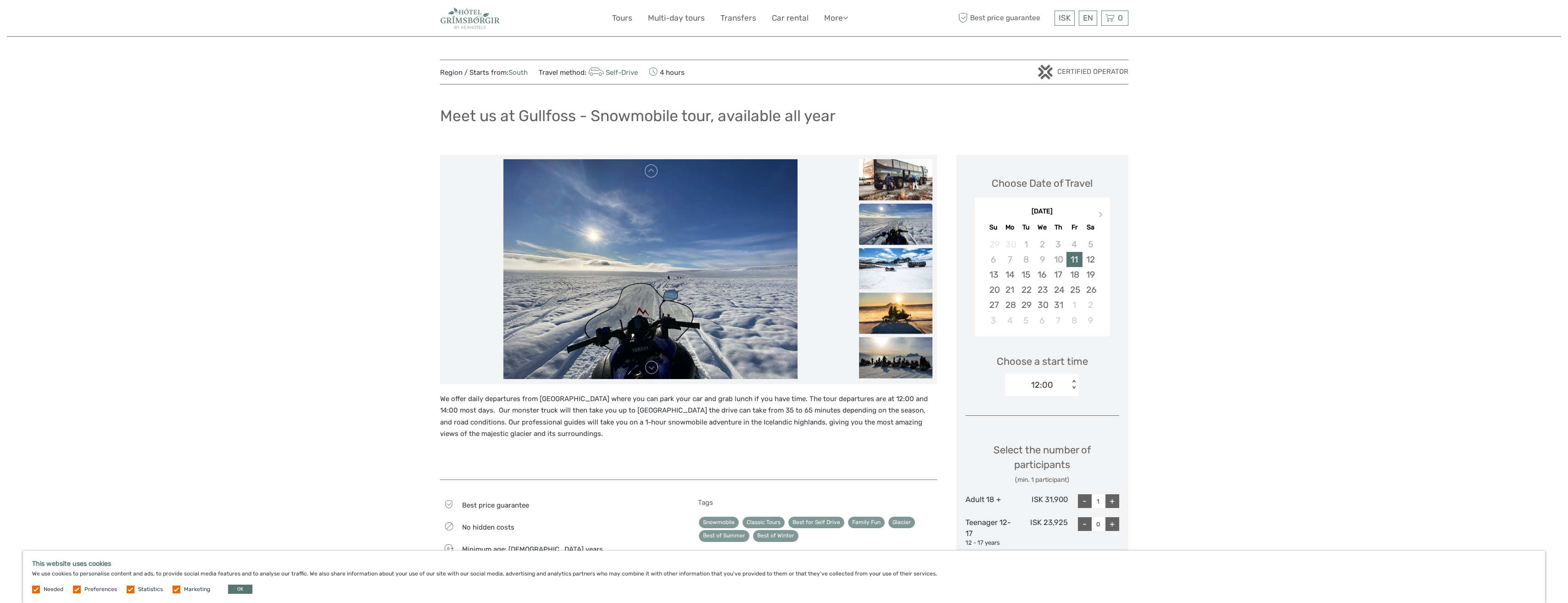 click at bounding box center (896, 224) 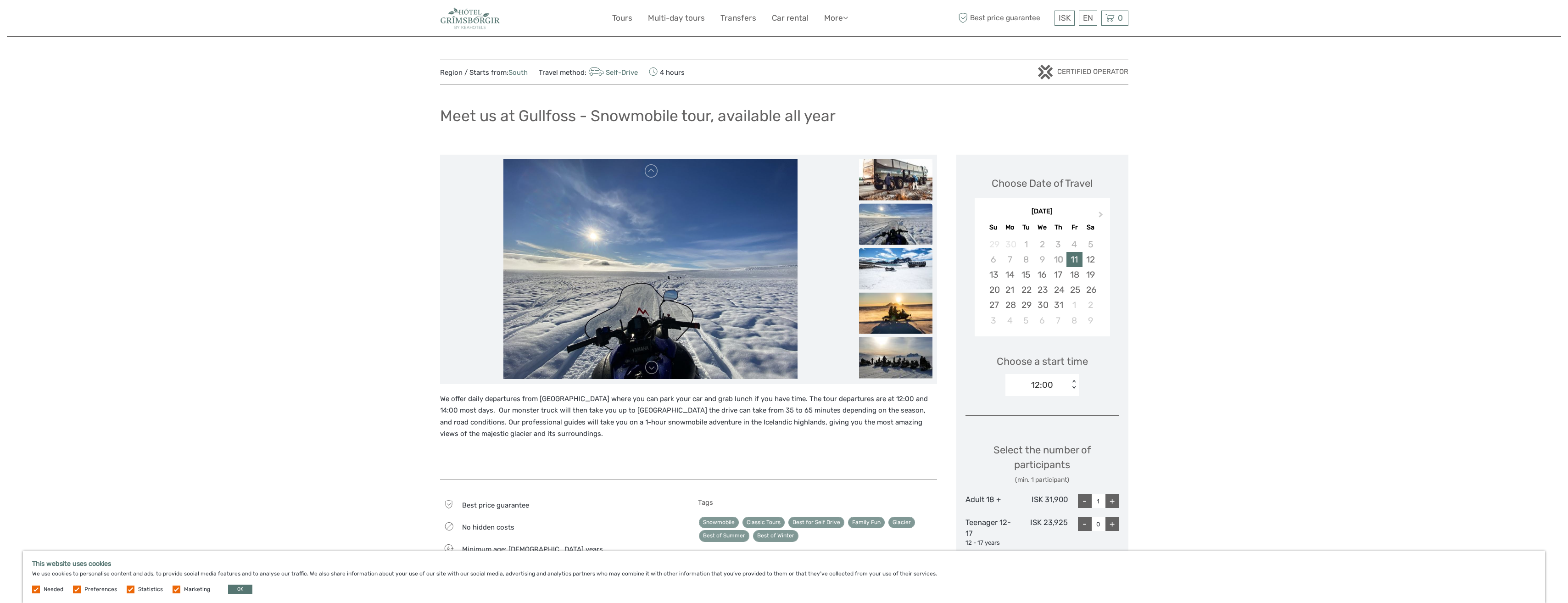 click at bounding box center (896, 268) 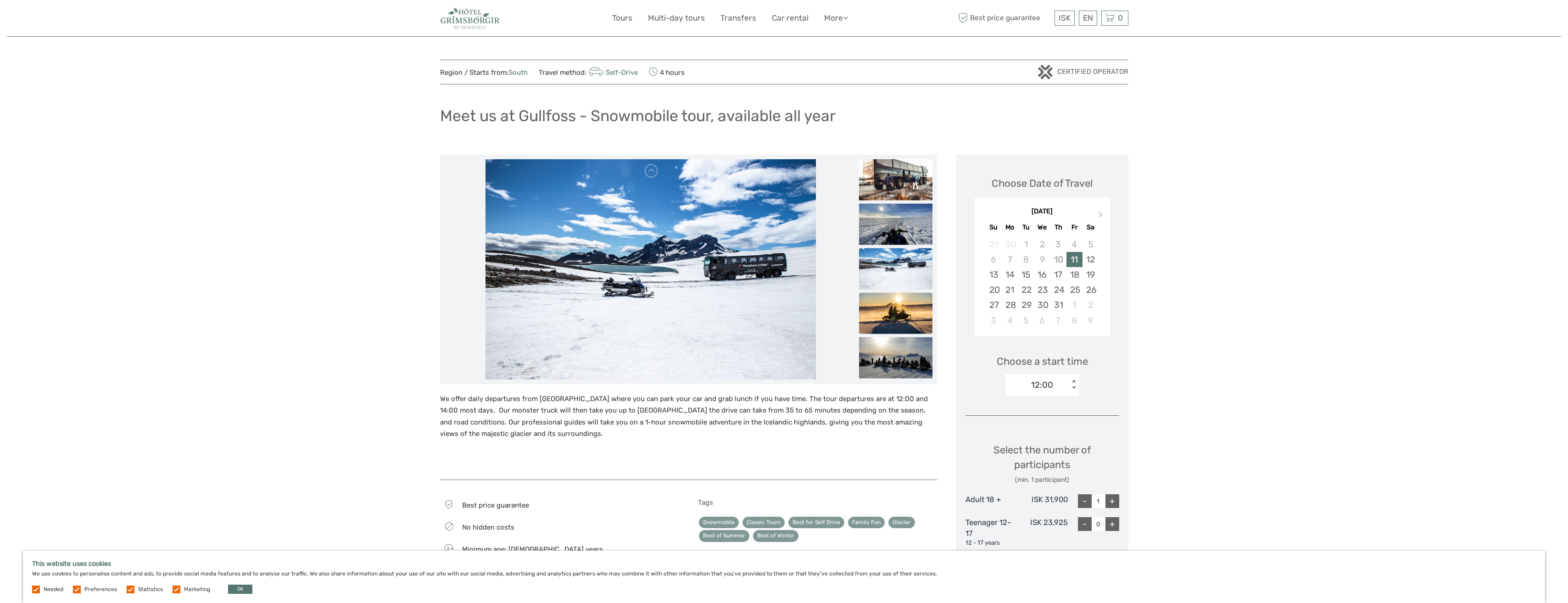 click at bounding box center (896, 313) 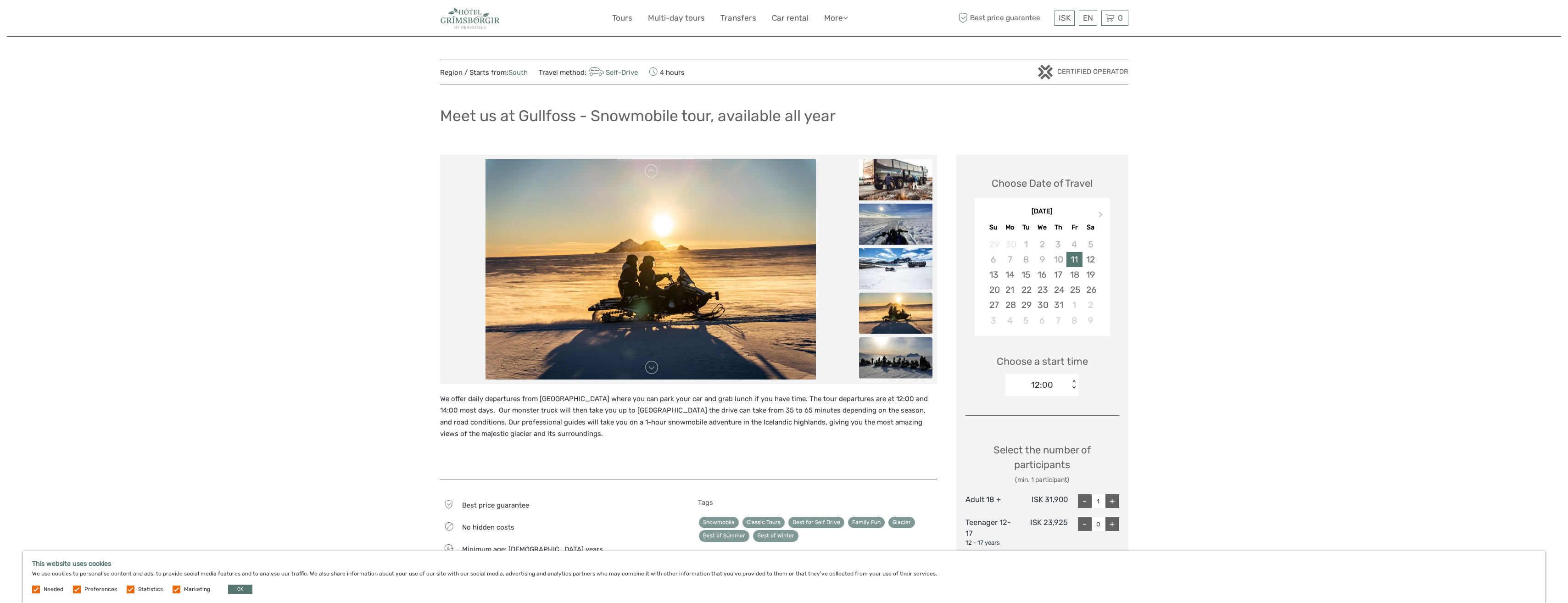 click at bounding box center [896, 357] 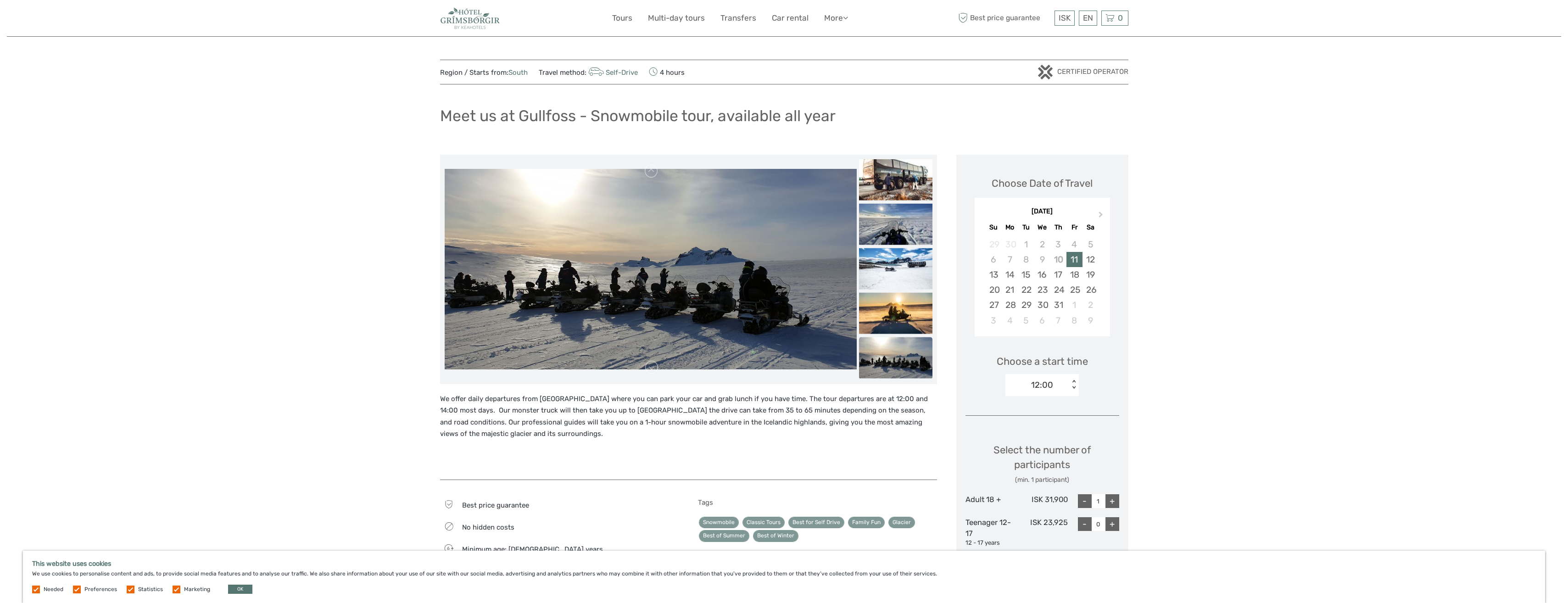click at bounding box center [896, 357] 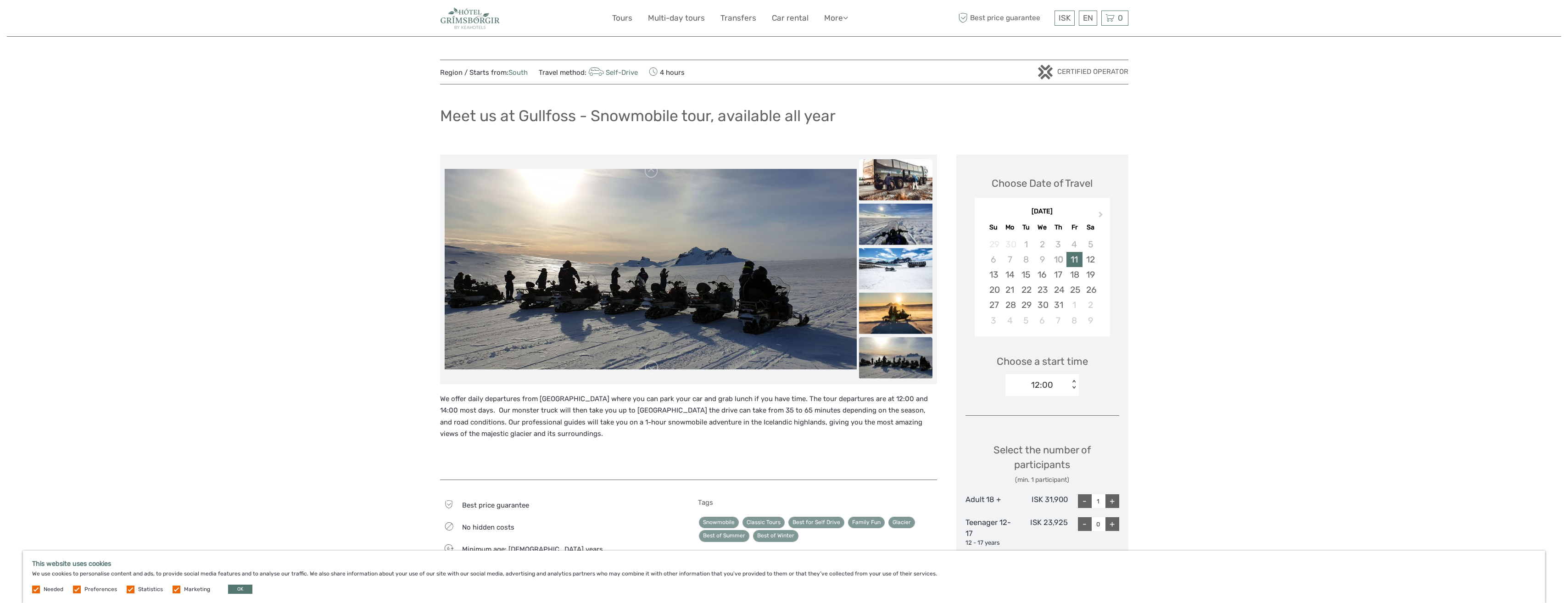 click at bounding box center (896, 179) 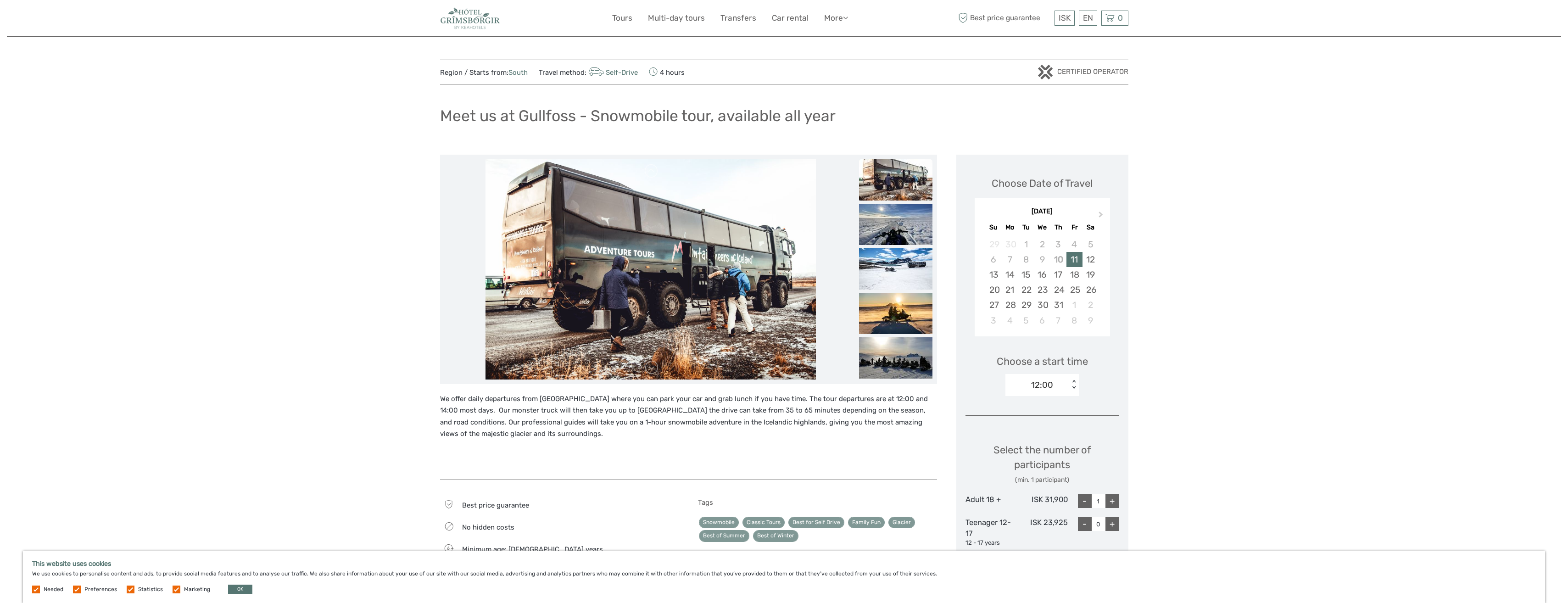 click at bounding box center [651, 269] 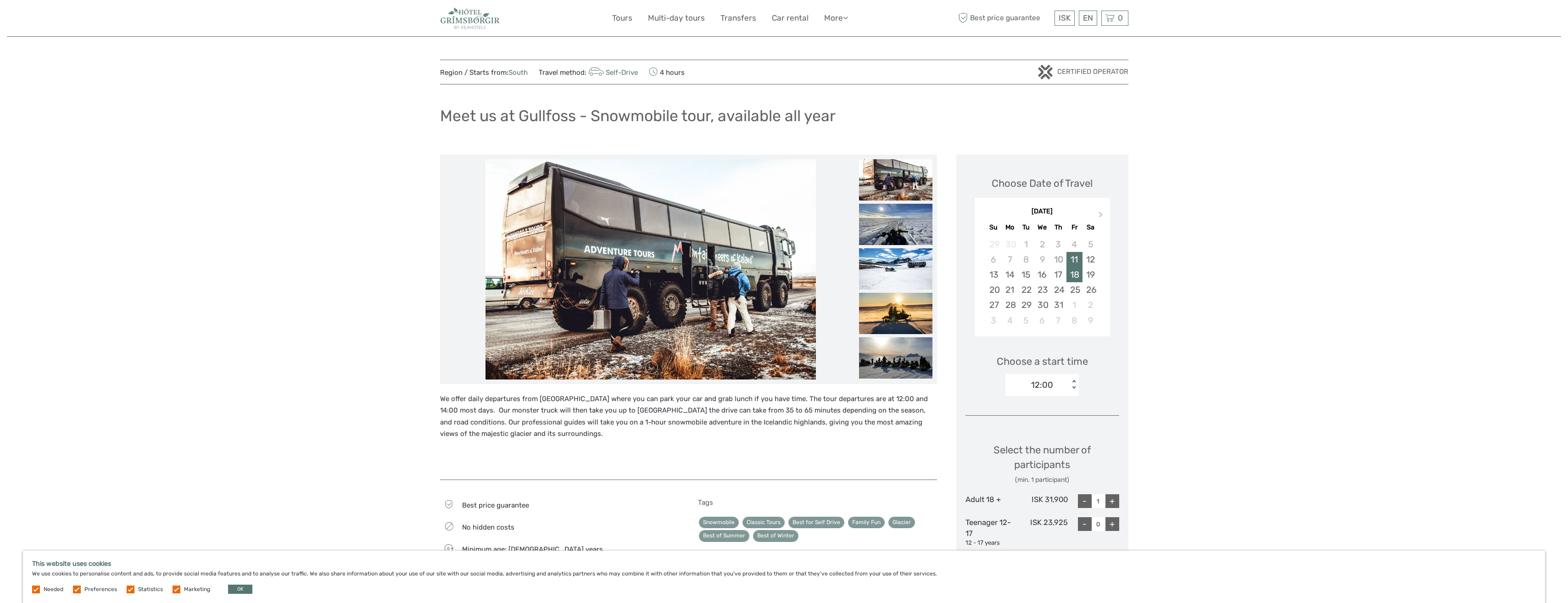 click on "18" at bounding box center (1074, 274) 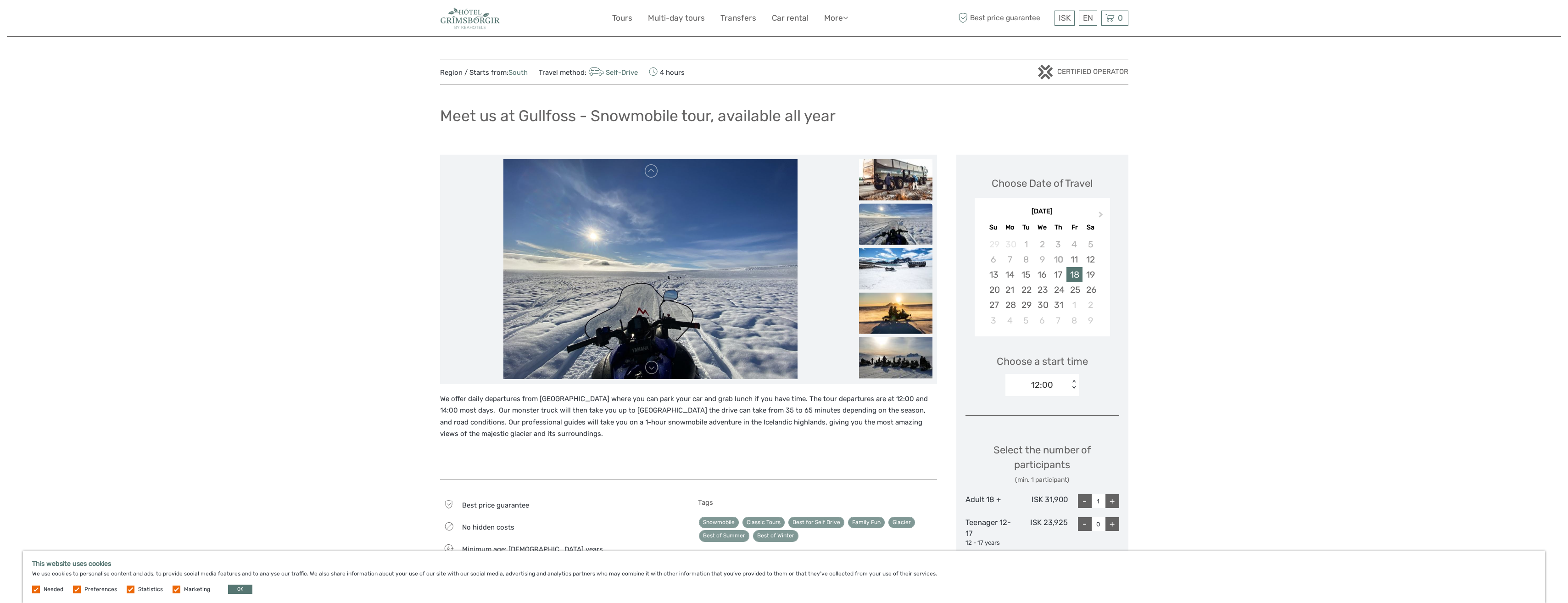 click on "Region / Starts from:
South
Travel method:
Self-Drive
4 hours
Certified Operator
Meet us at Gullfoss - Snowmobile tour, available all year" at bounding box center [784, 473] 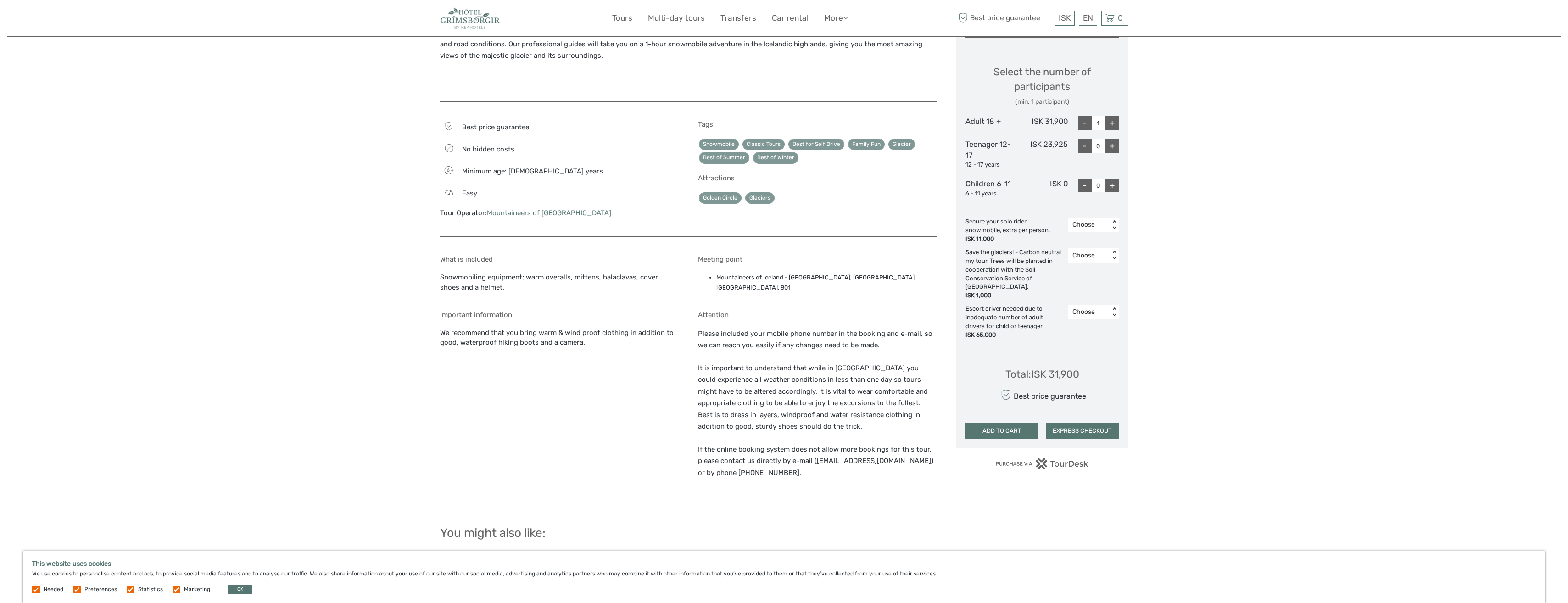 scroll, scrollTop: 367, scrollLeft: 0, axis: vertical 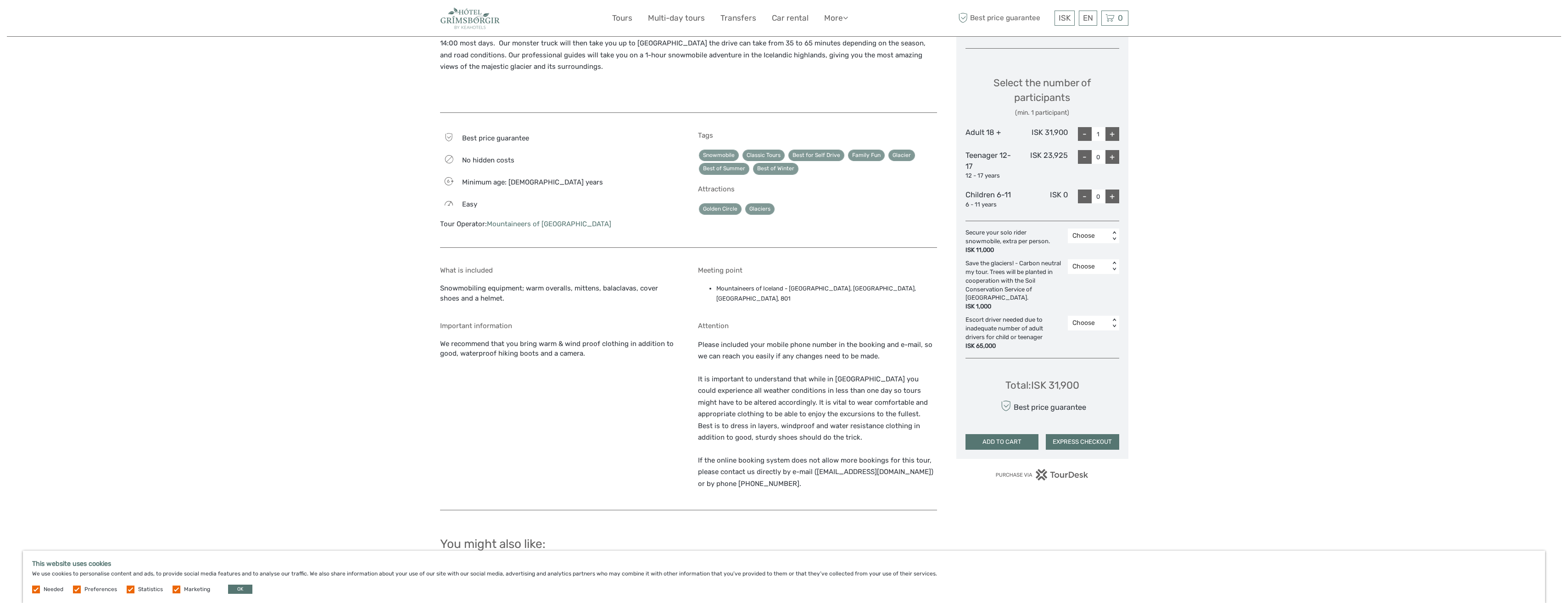 click on "Mountaineers of [GEOGRAPHIC_DATA]" at bounding box center [549, 224] 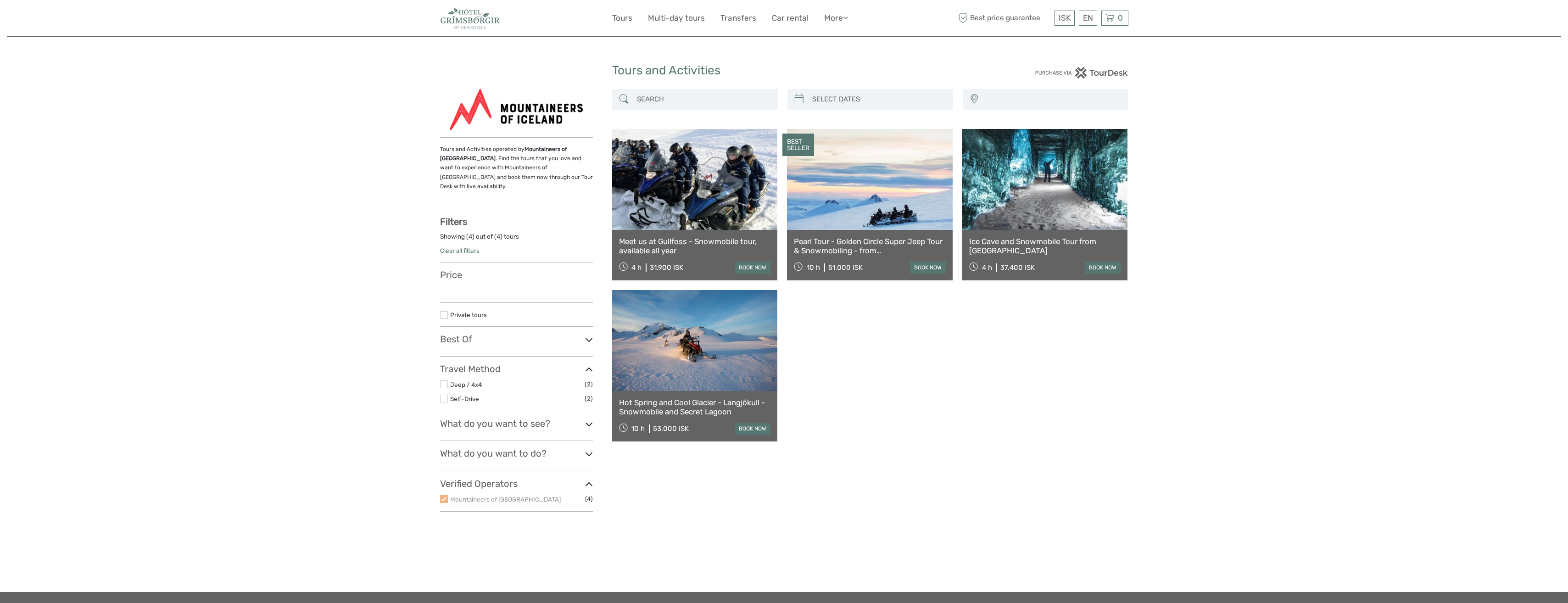 select 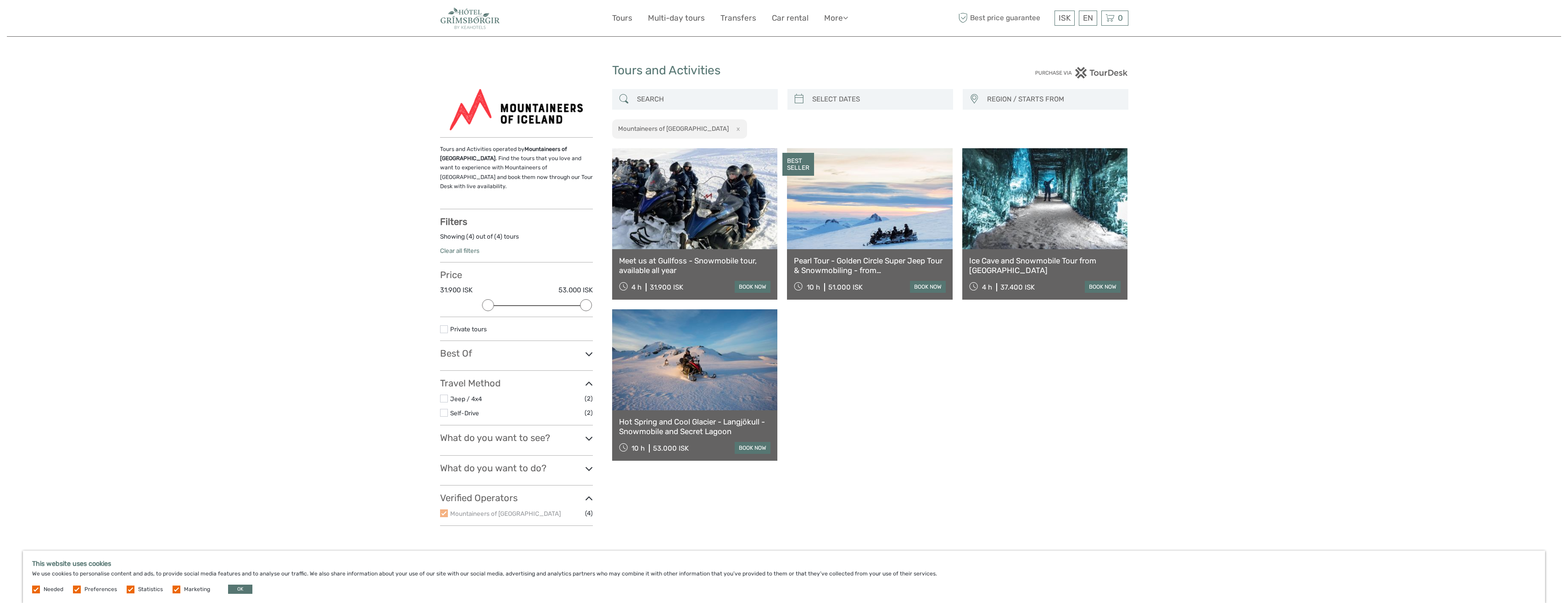 scroll, scrollTop: 0, scrollLeft: 0, axis: both 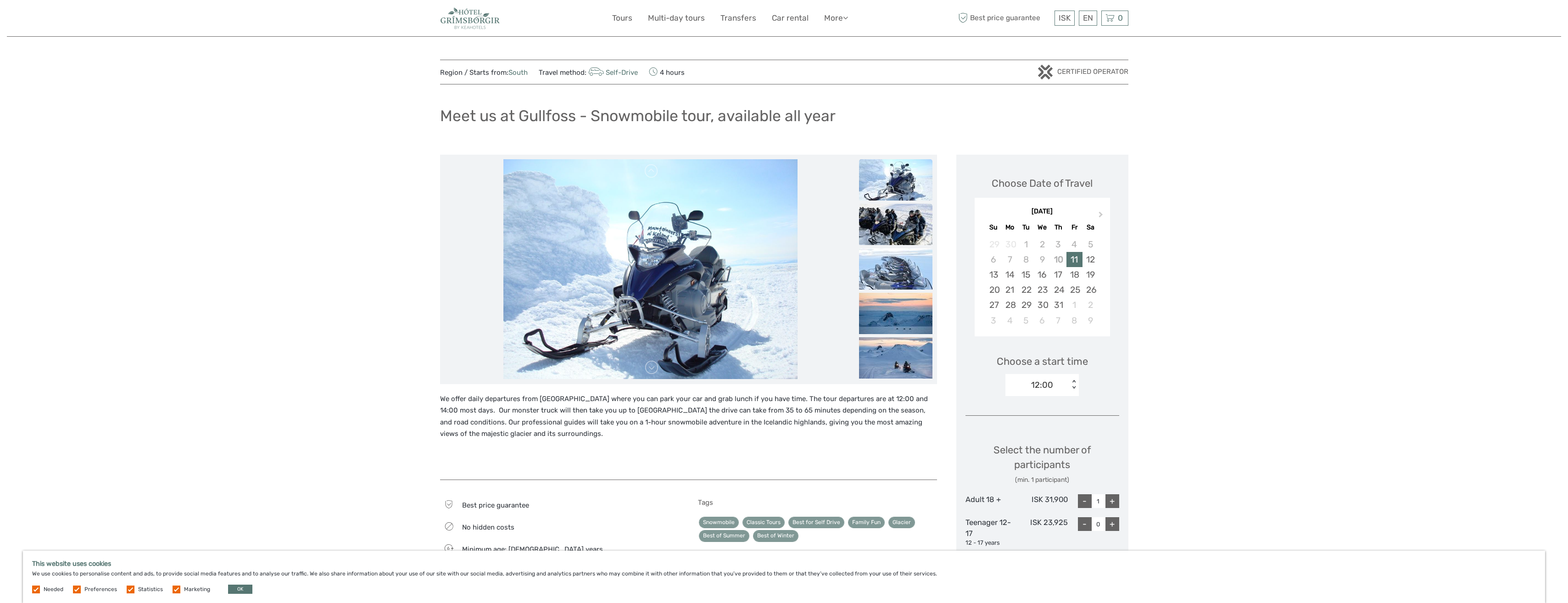 click at bounding box center [896, 224] 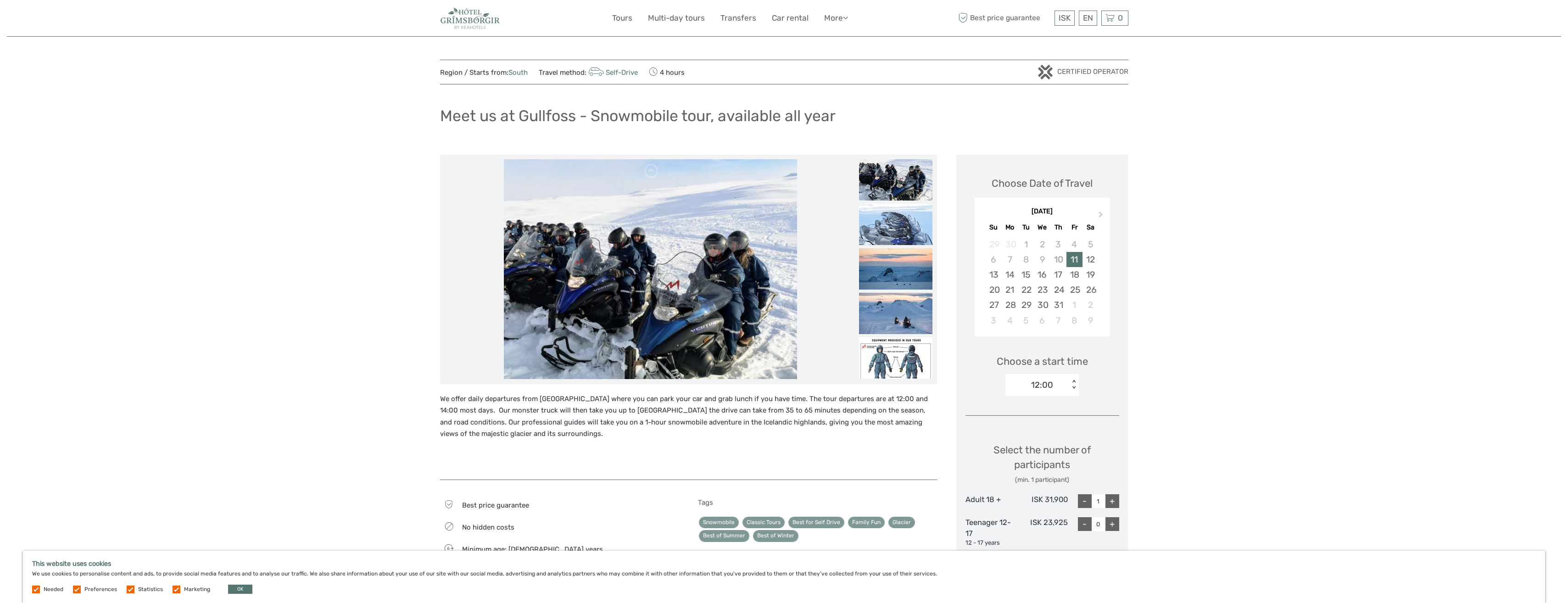 click at bounding box center [896, 224] 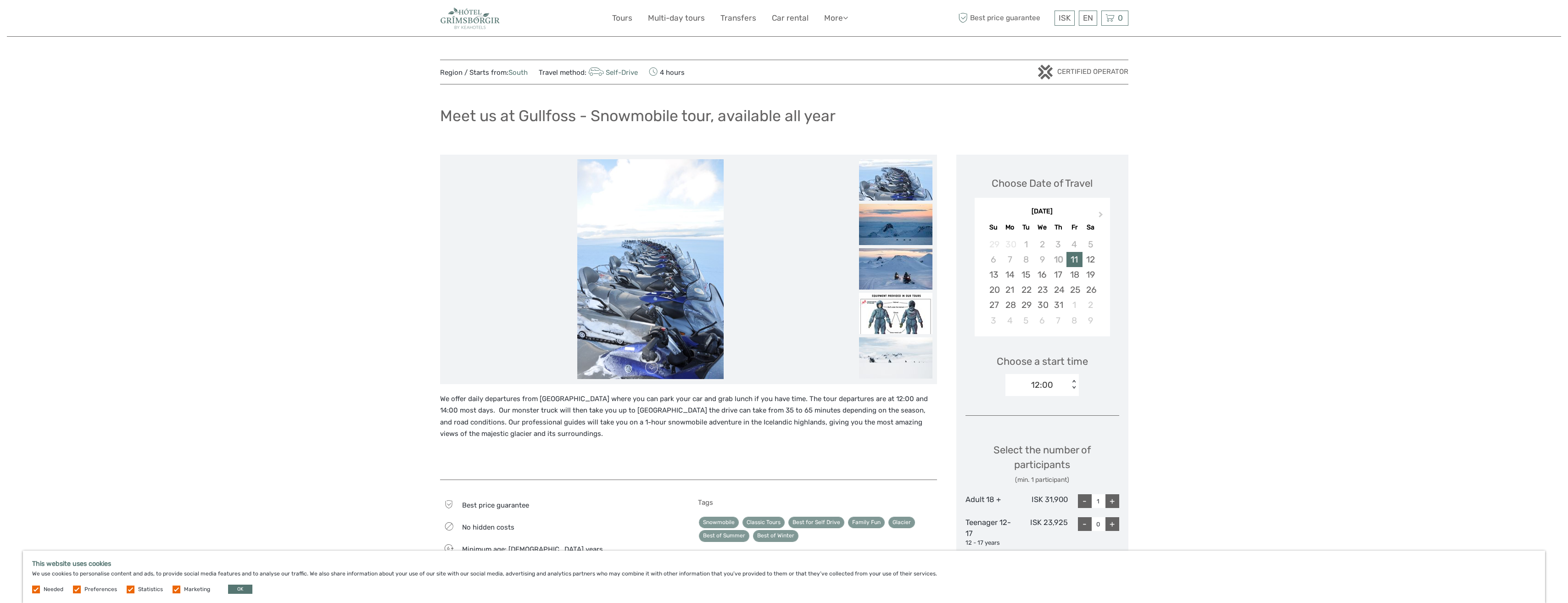 click at bounding box center [896, 224] 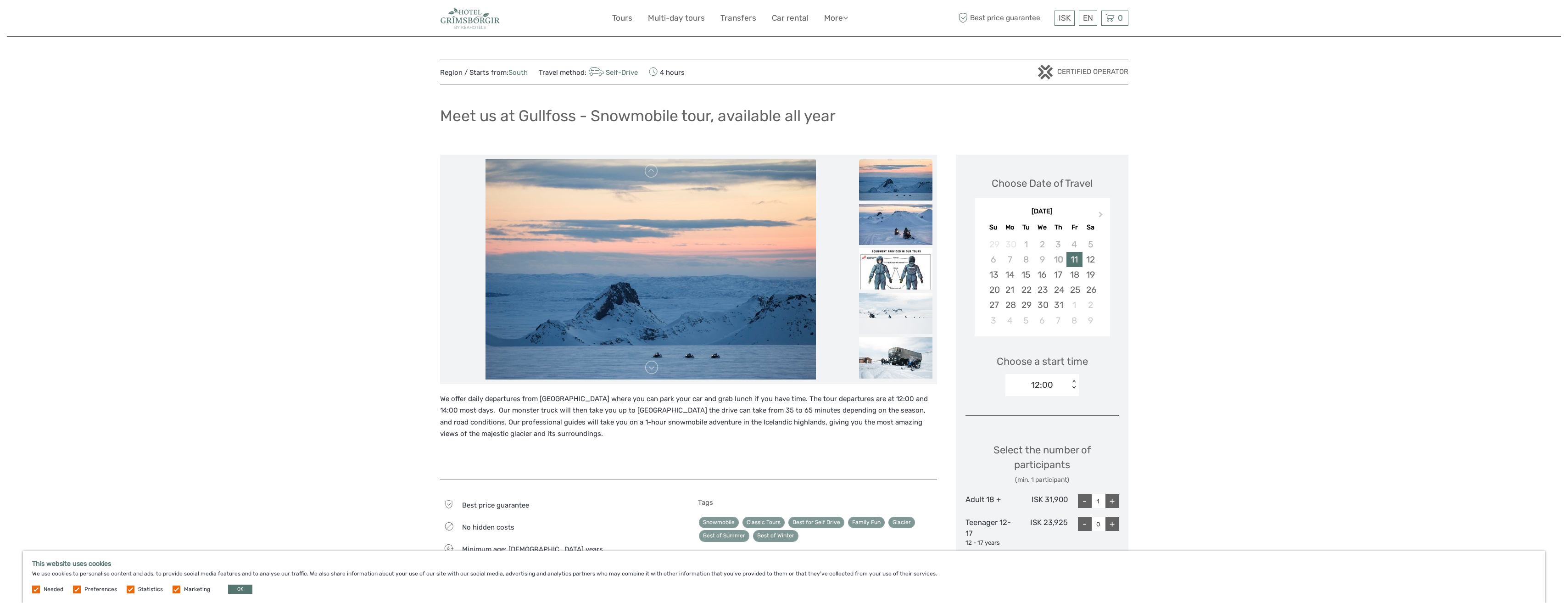 click at bounding box center [896, 224] 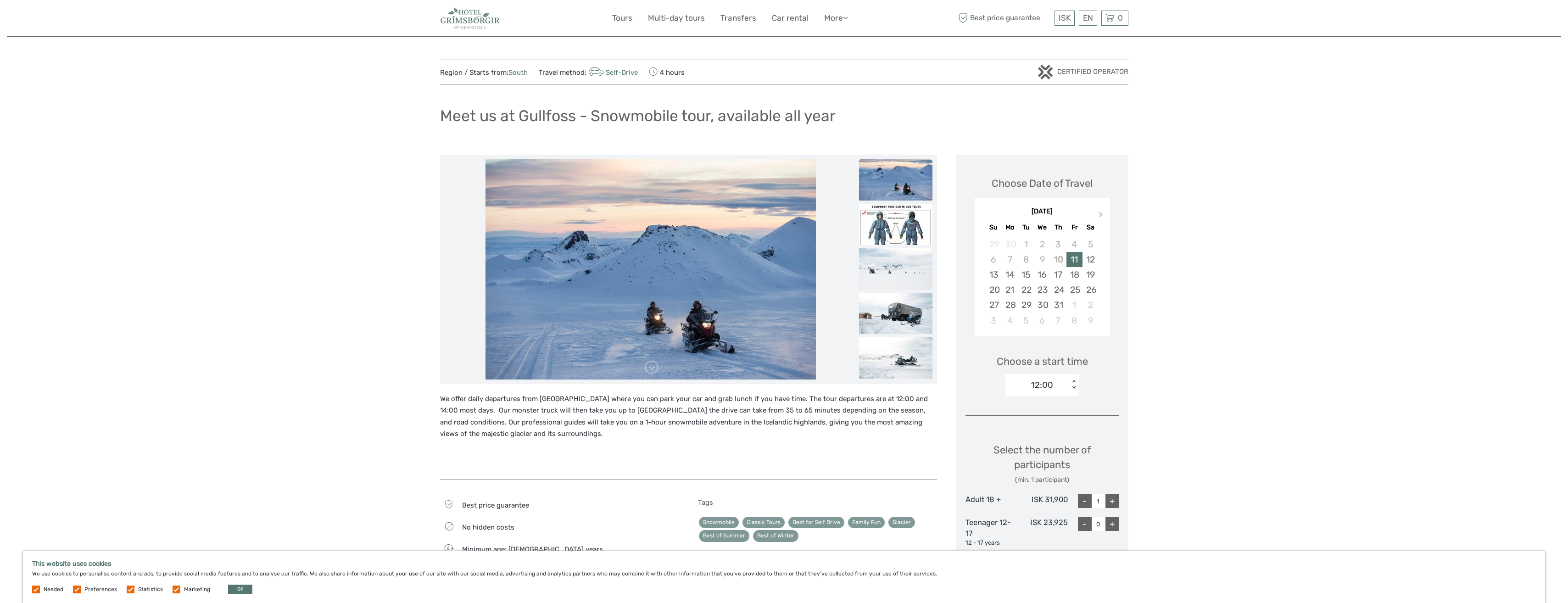 click at bounding box center [896, 224] 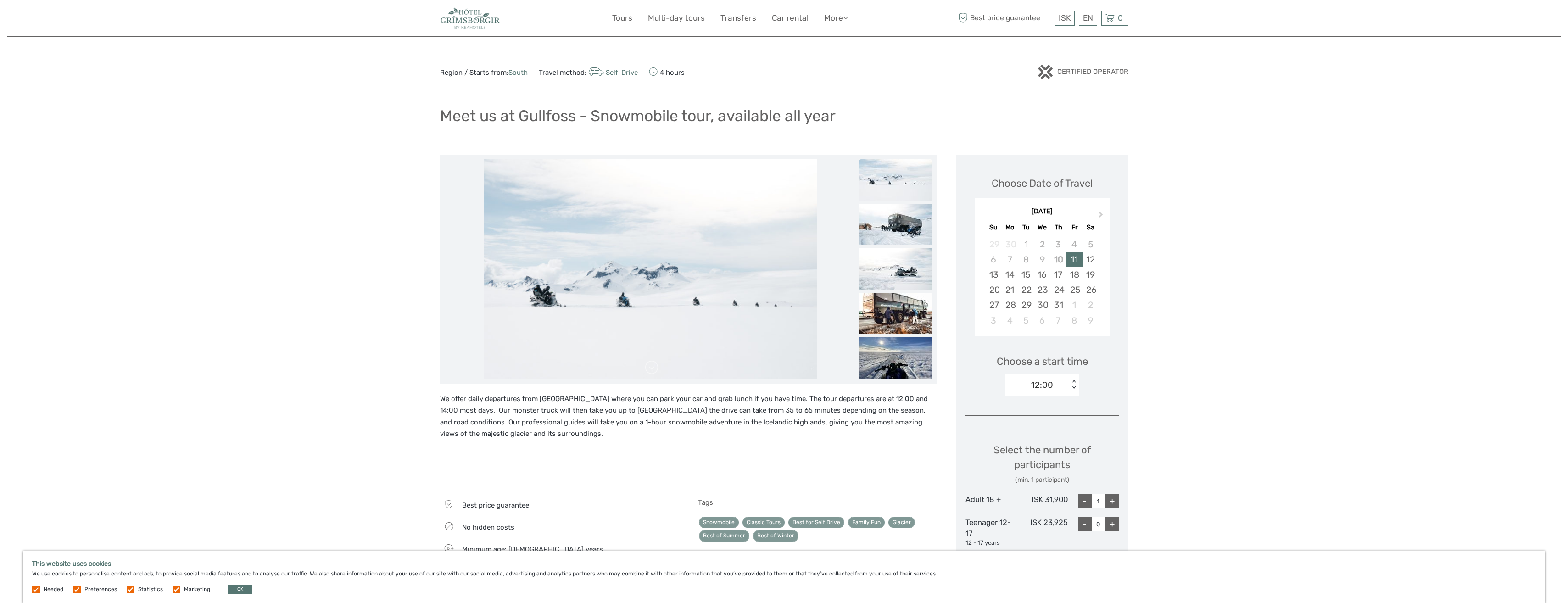 click at bounding box center (896, 180) 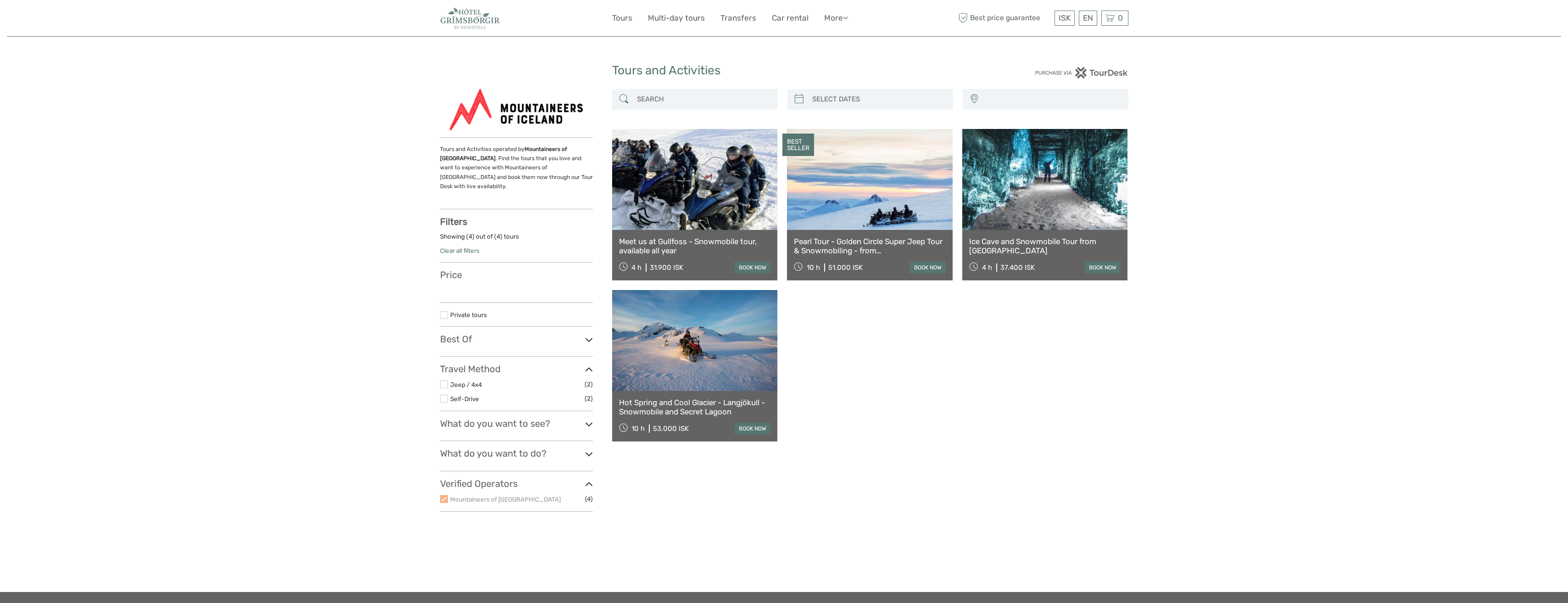 select 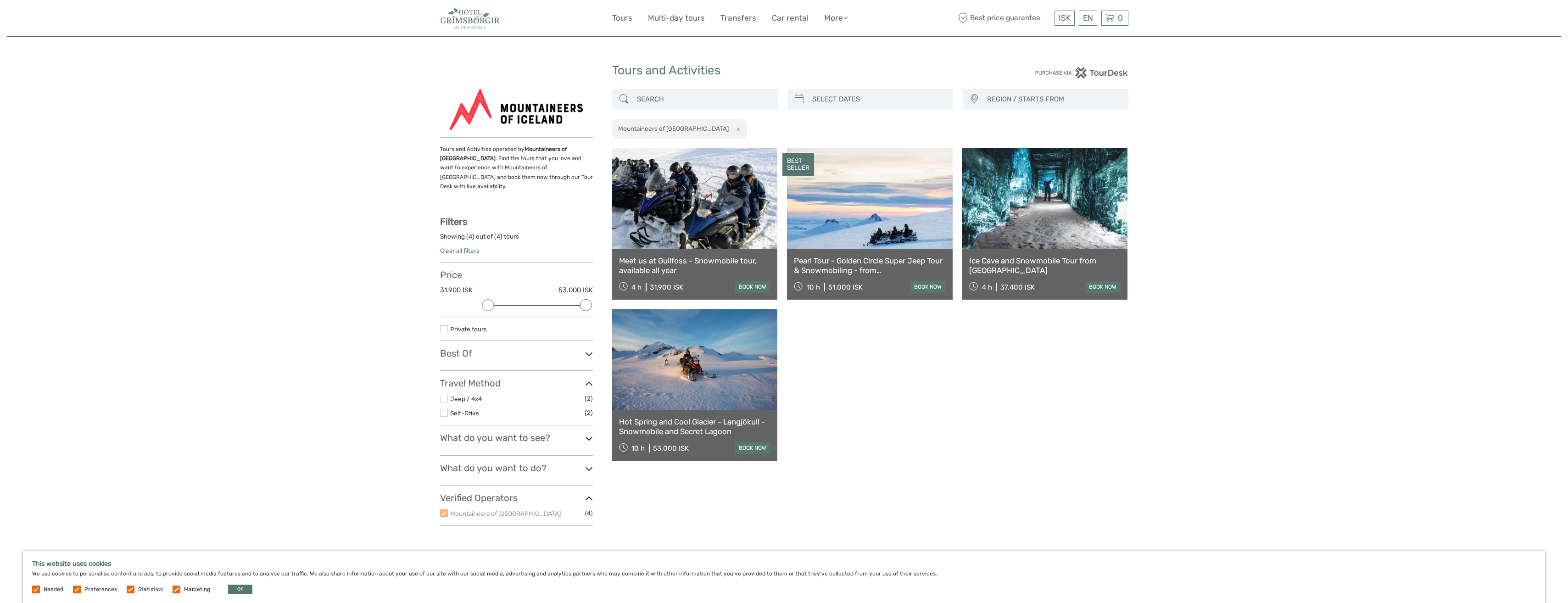 scroll, scrollTop: 0, scrollLeft: 0, axis: both 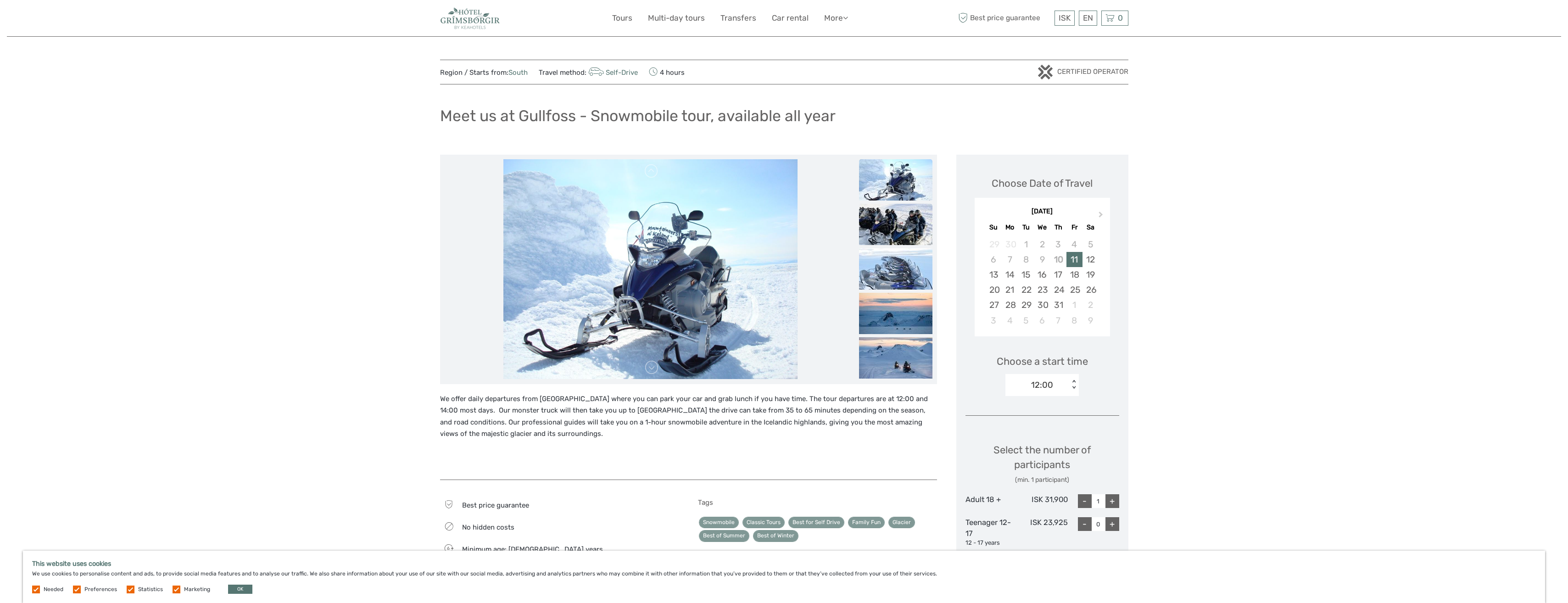 click at bounding box center [896, 224] 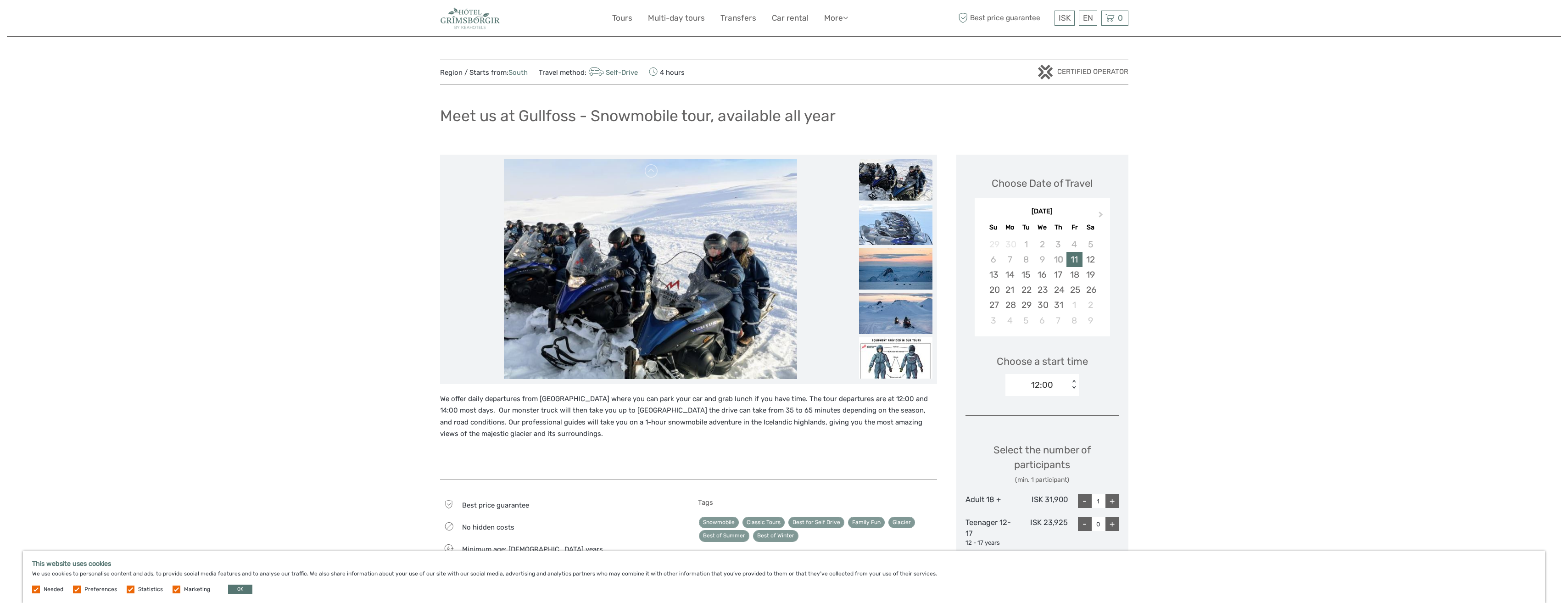 click at bounding box center (896, 224) 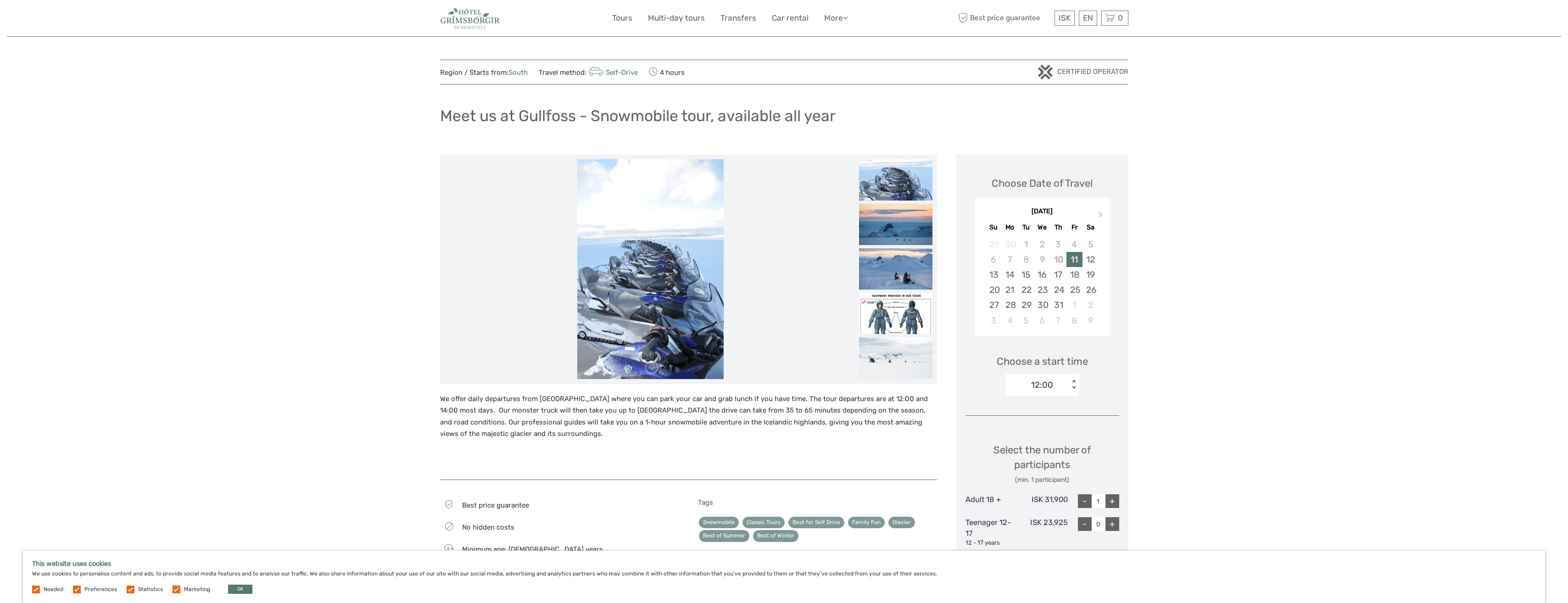 click at bounding box center (896, 224) 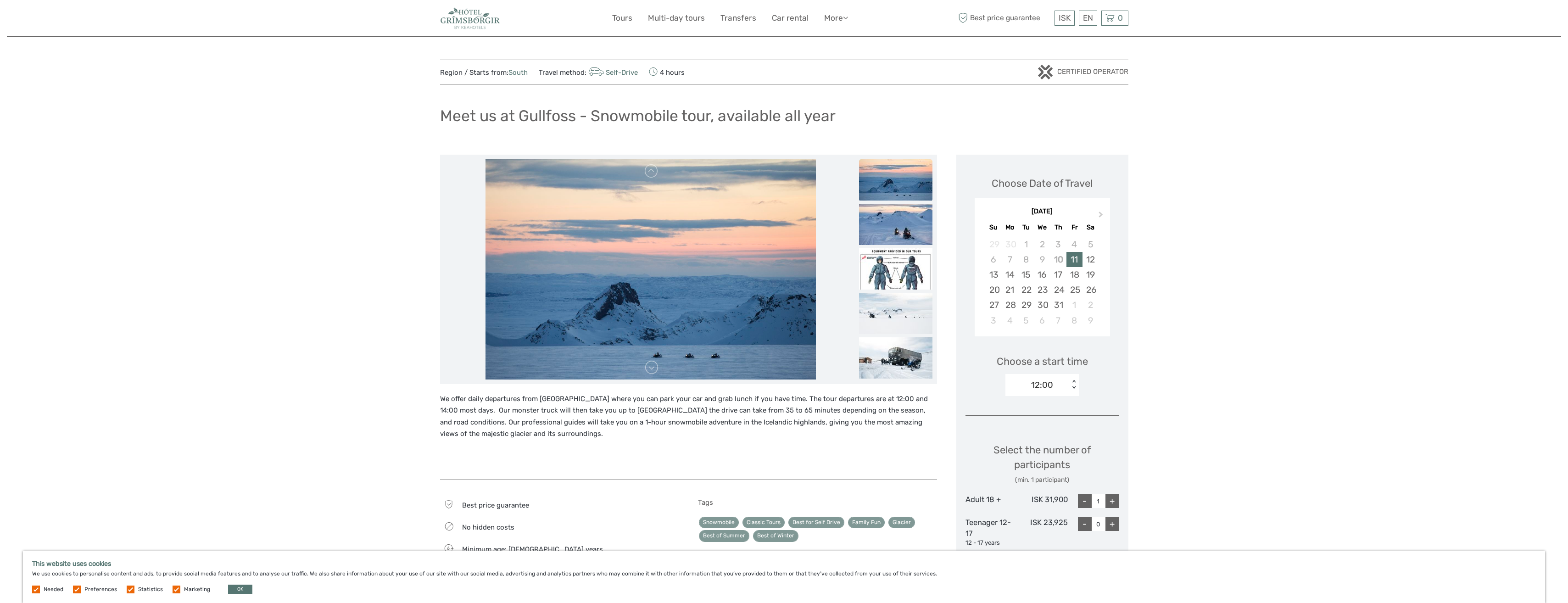 click at bounding box center (896, 224) 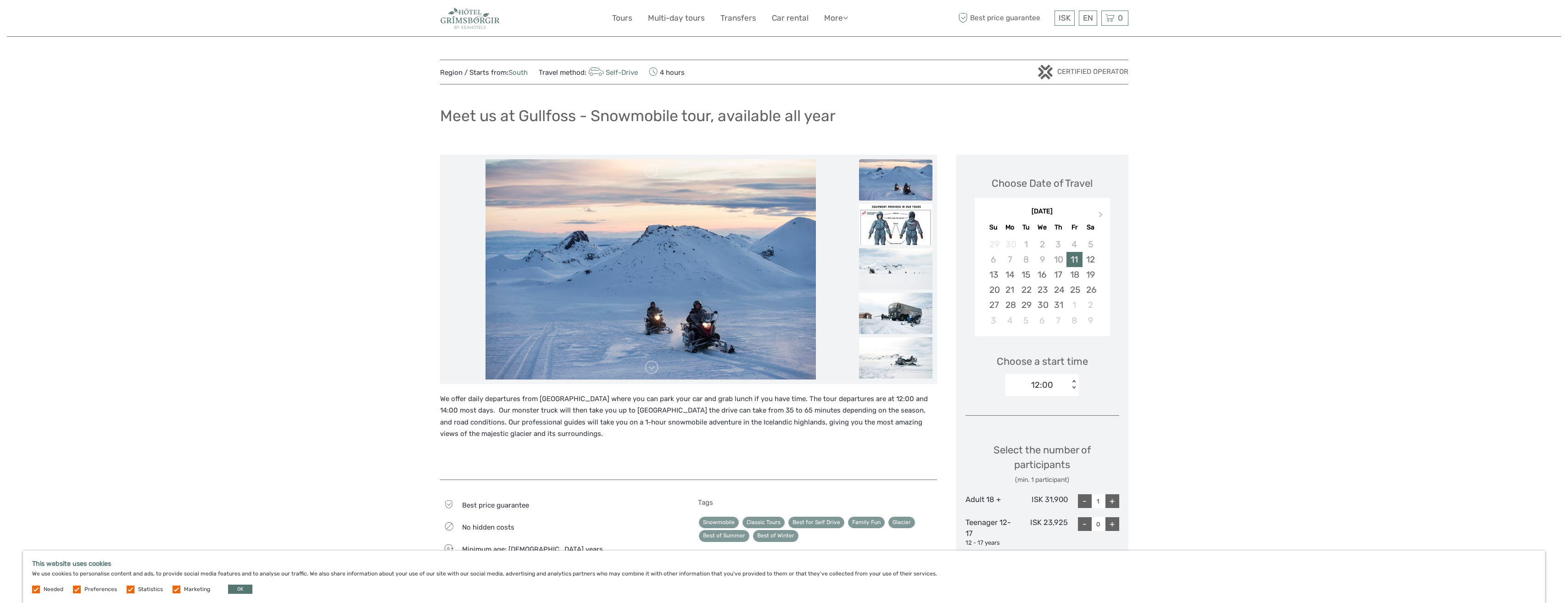 click at bounding box center (896, 224) 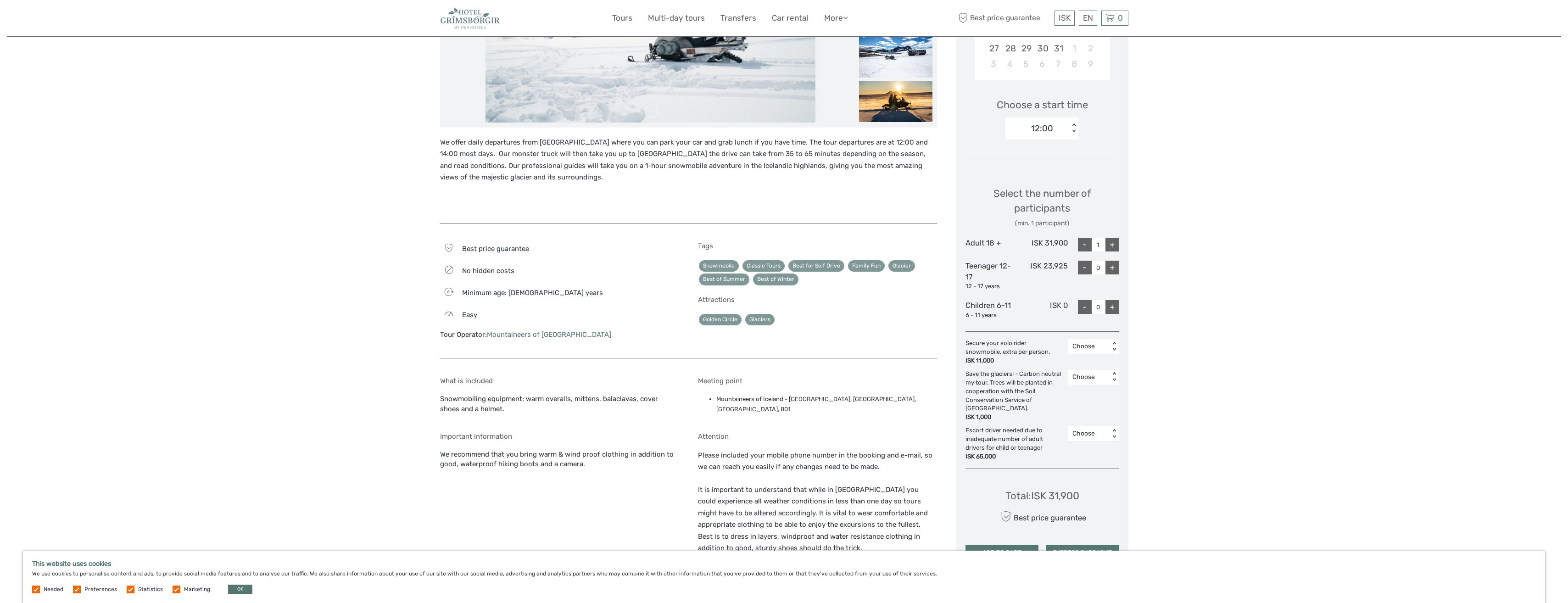 scroll, scrollTop: 229, scrollLeft: 0, axis: vertical 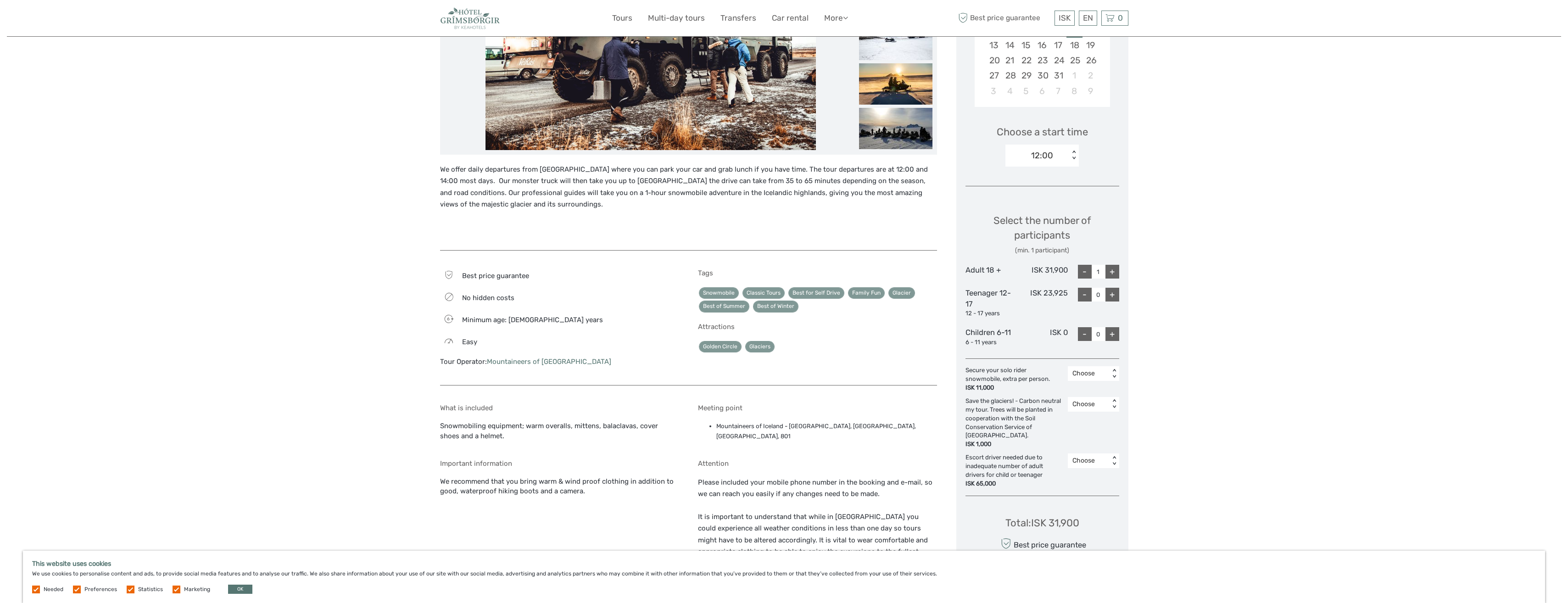 click on "Mountaineers of [GEOGRAPHIC_DATA]" at bounding box center [549, 362] 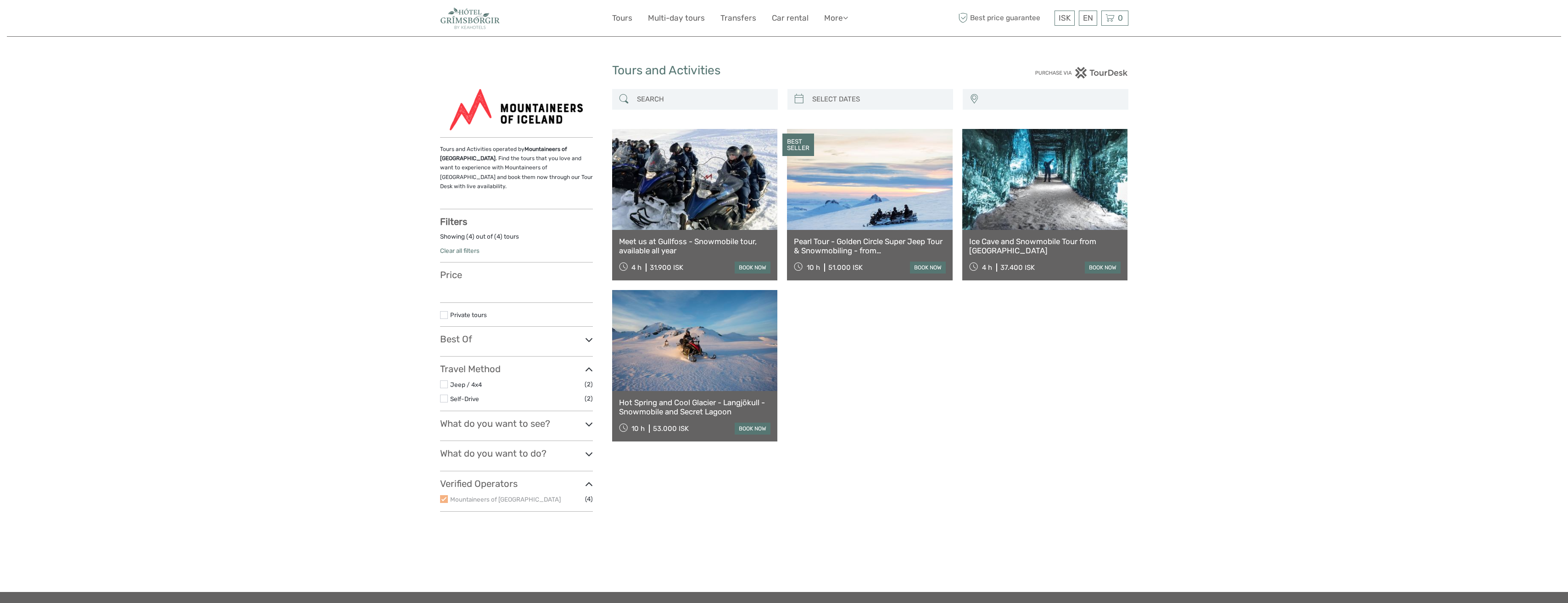 select 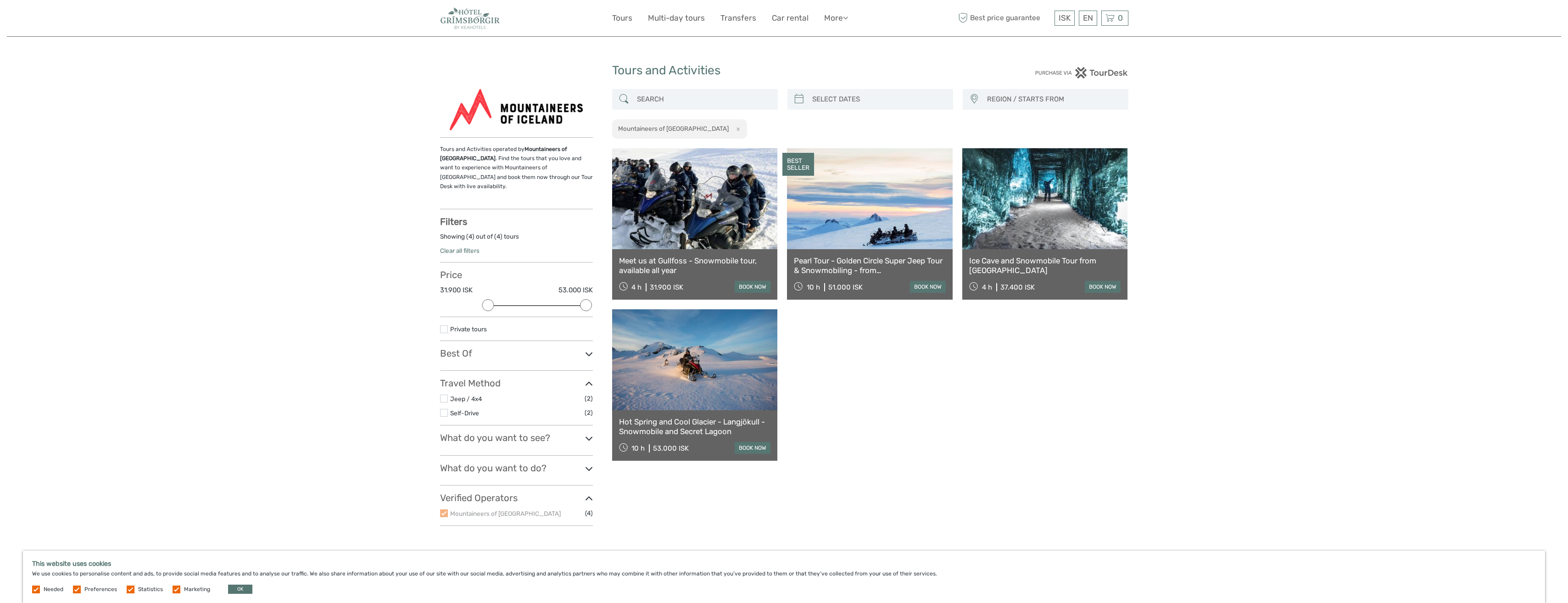 scroll, scrollTop: 0, scrollLeft: 0, axis: both 